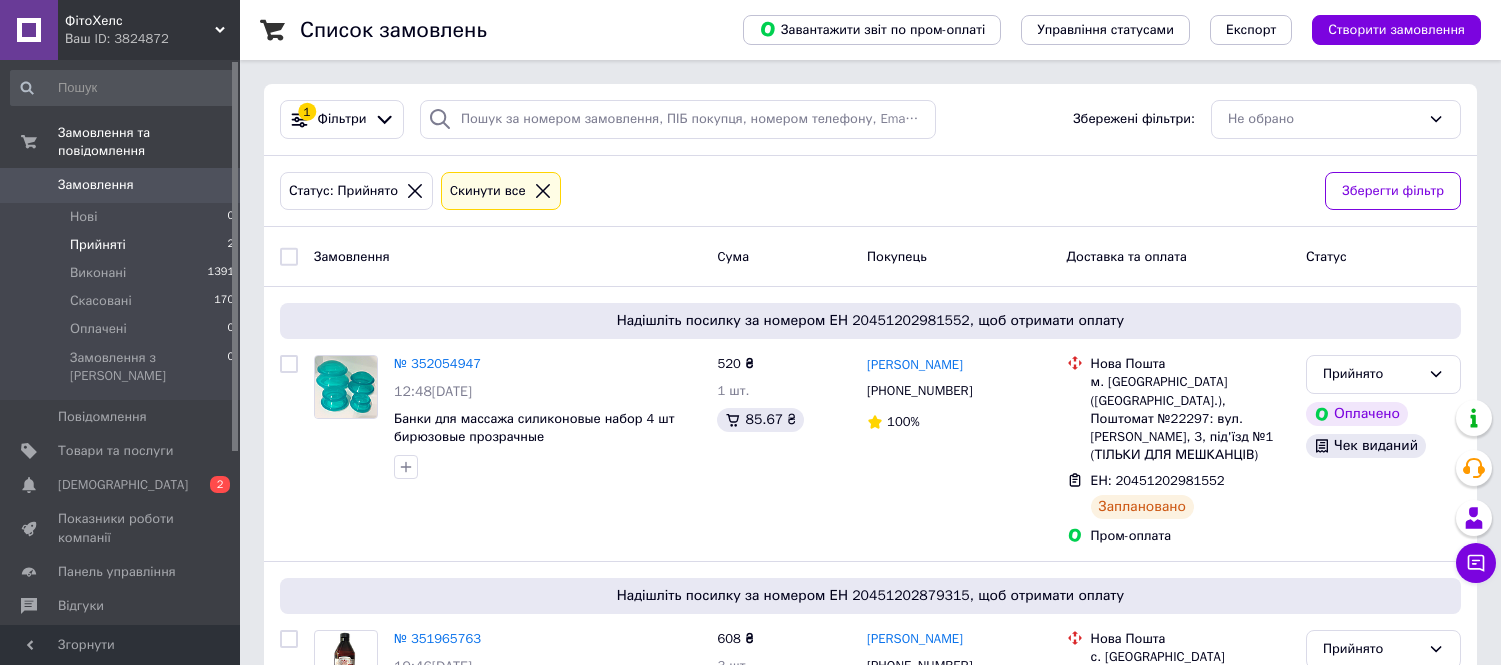 scroll, scrollTop: 140, scrollLeft: 0, axis: vertical 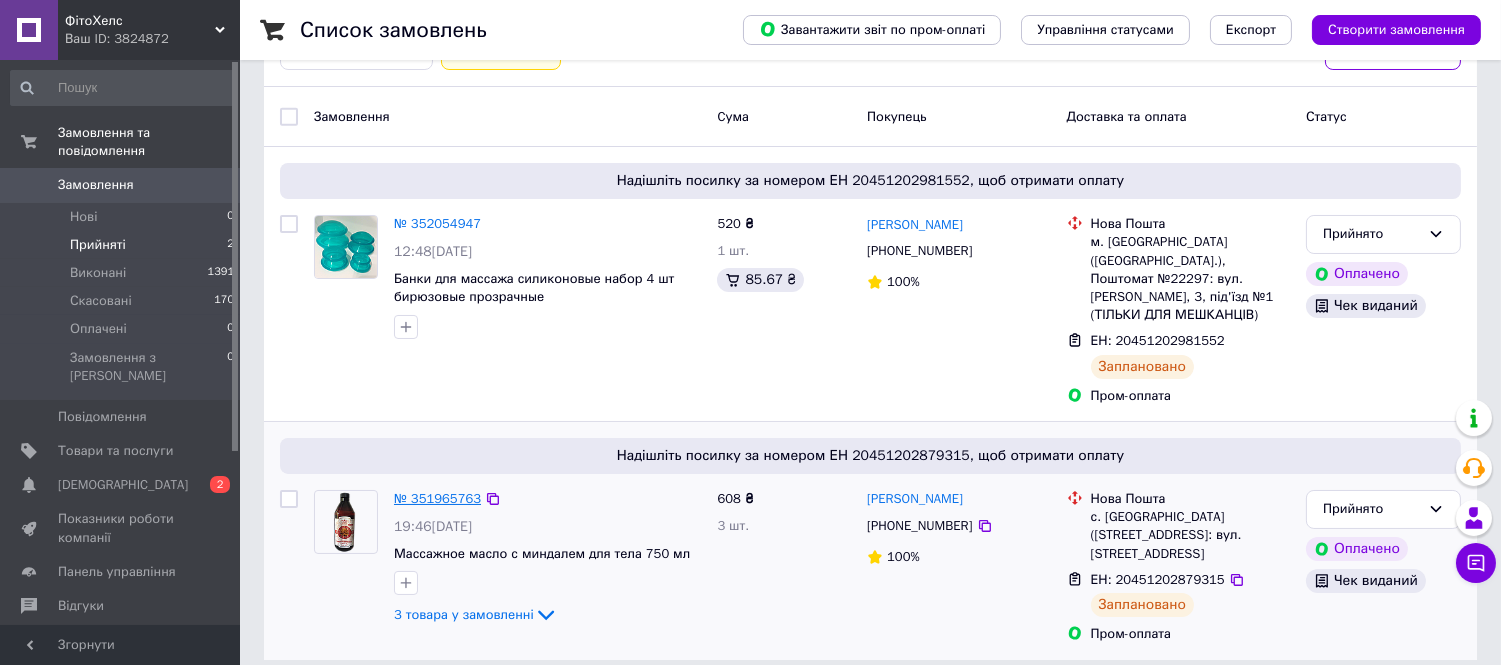 click on "№ 351965763" at bounding box center [437, 498] 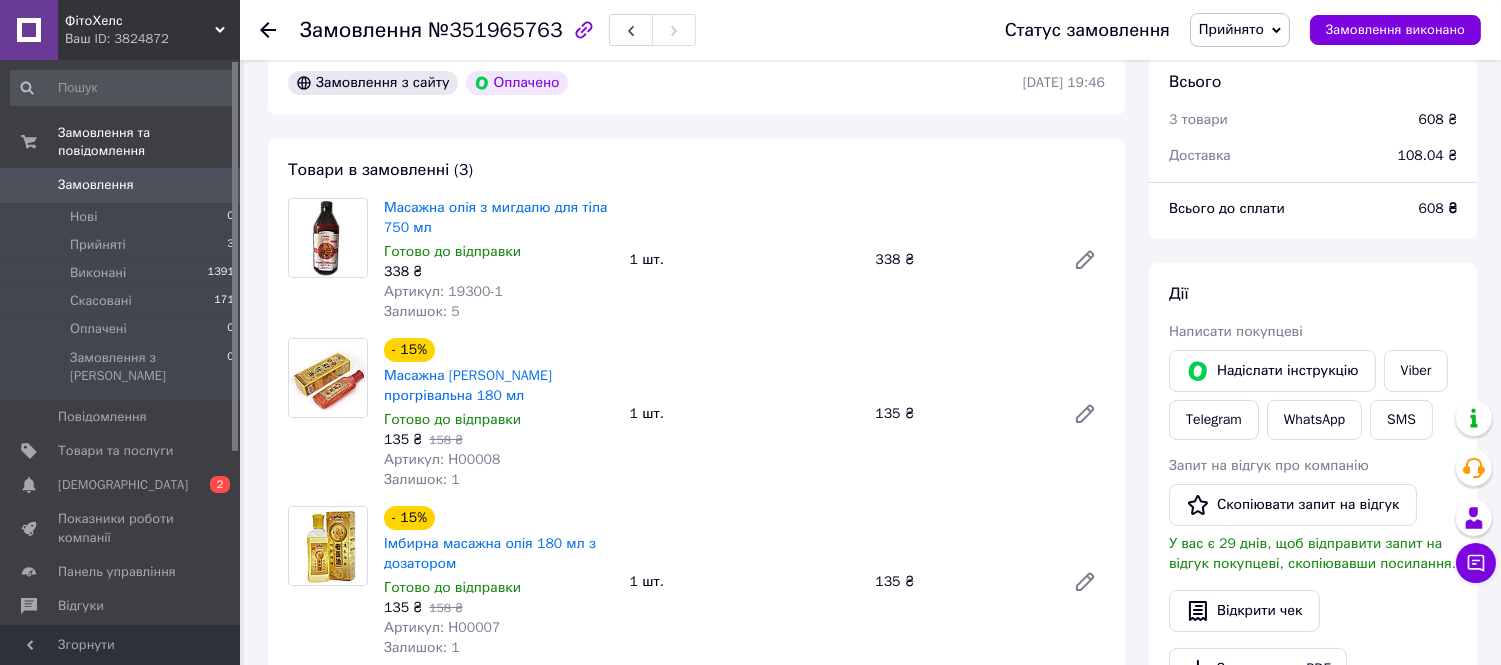 scroll, scrollTop: 555, scrollLeft: 0, axis: vertical 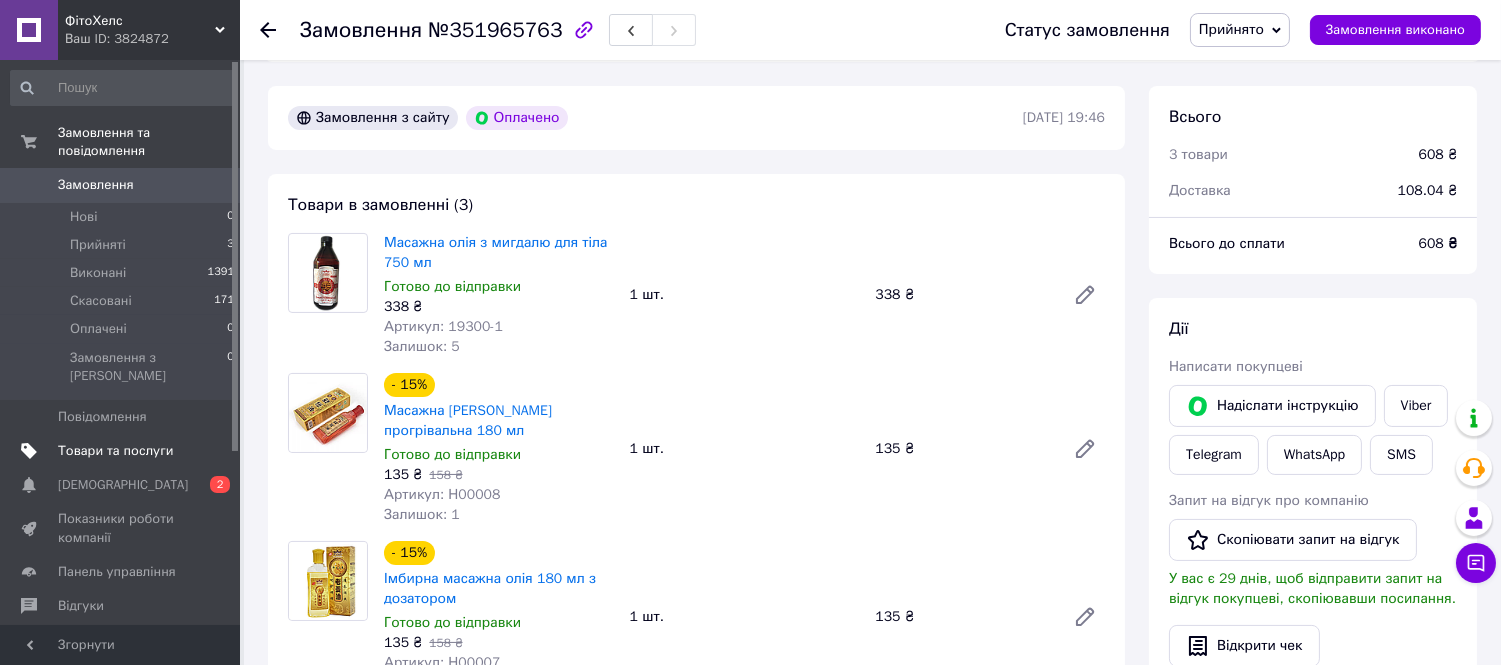 click on "Товари та послуги" at bounding box center [115, 451] 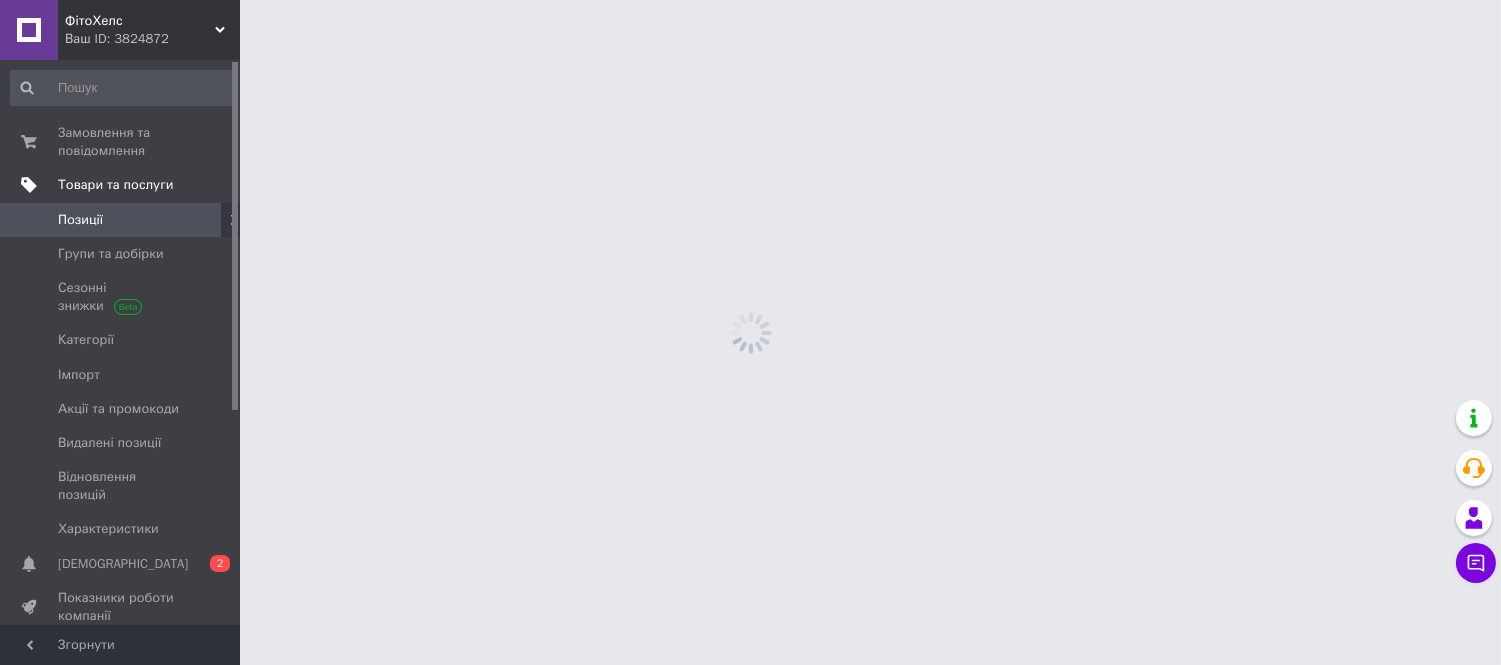 scroll, scrollTop: 0, scrollLeft: 0, axis: both 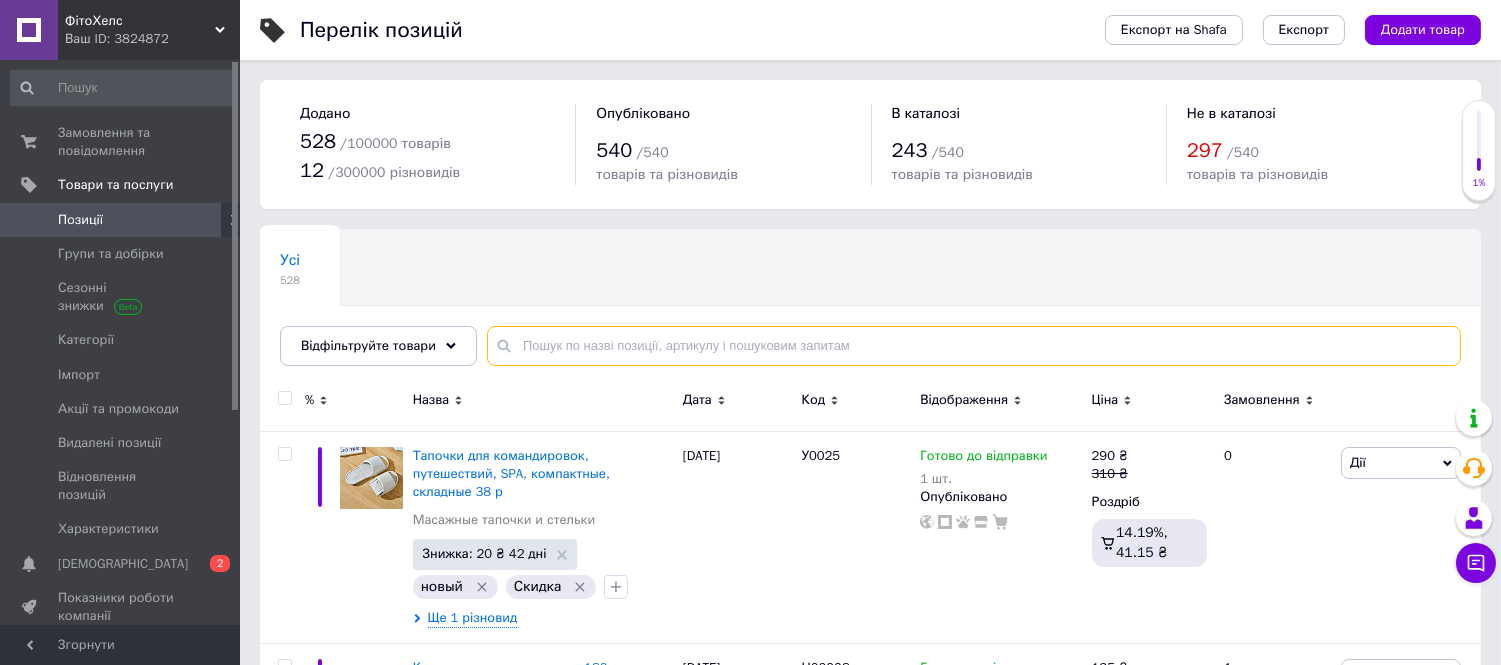 click at bounding box center (974, 346) 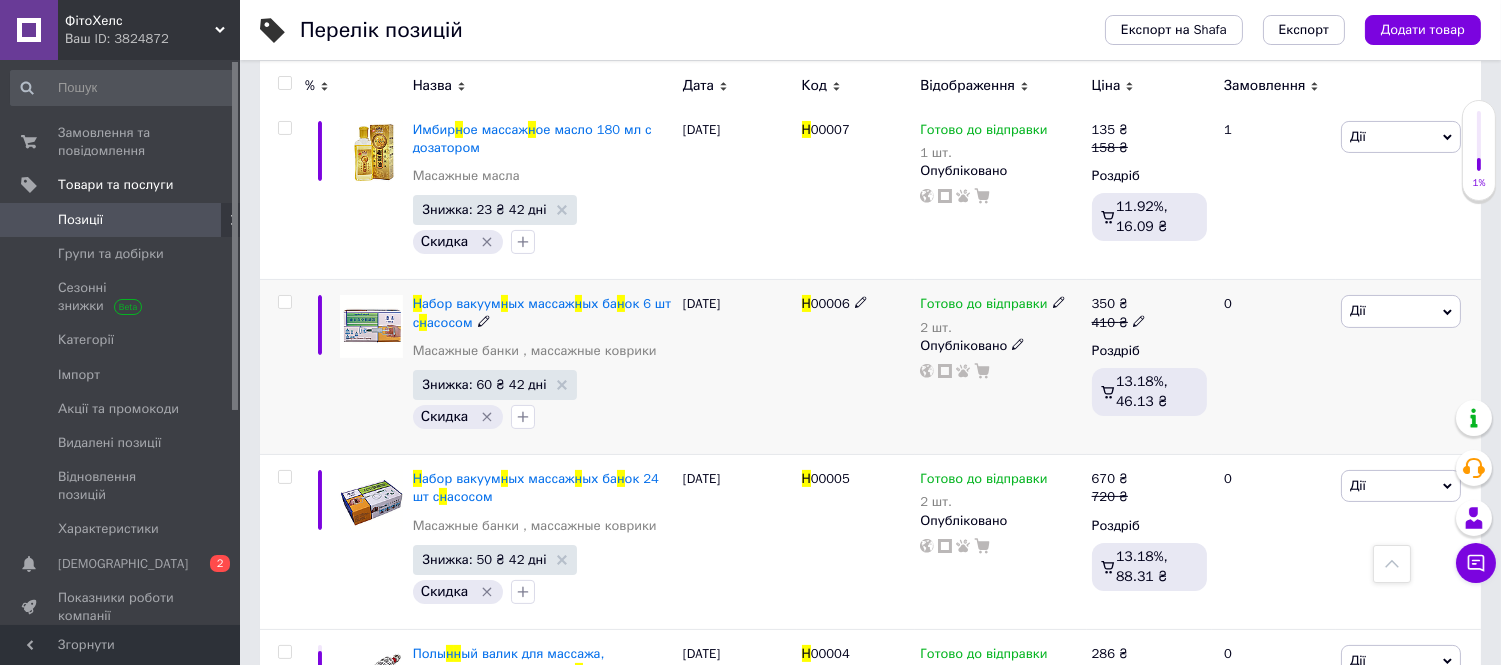scroll, scrollTop: 777, scrollLeft: 0, axis: vertical 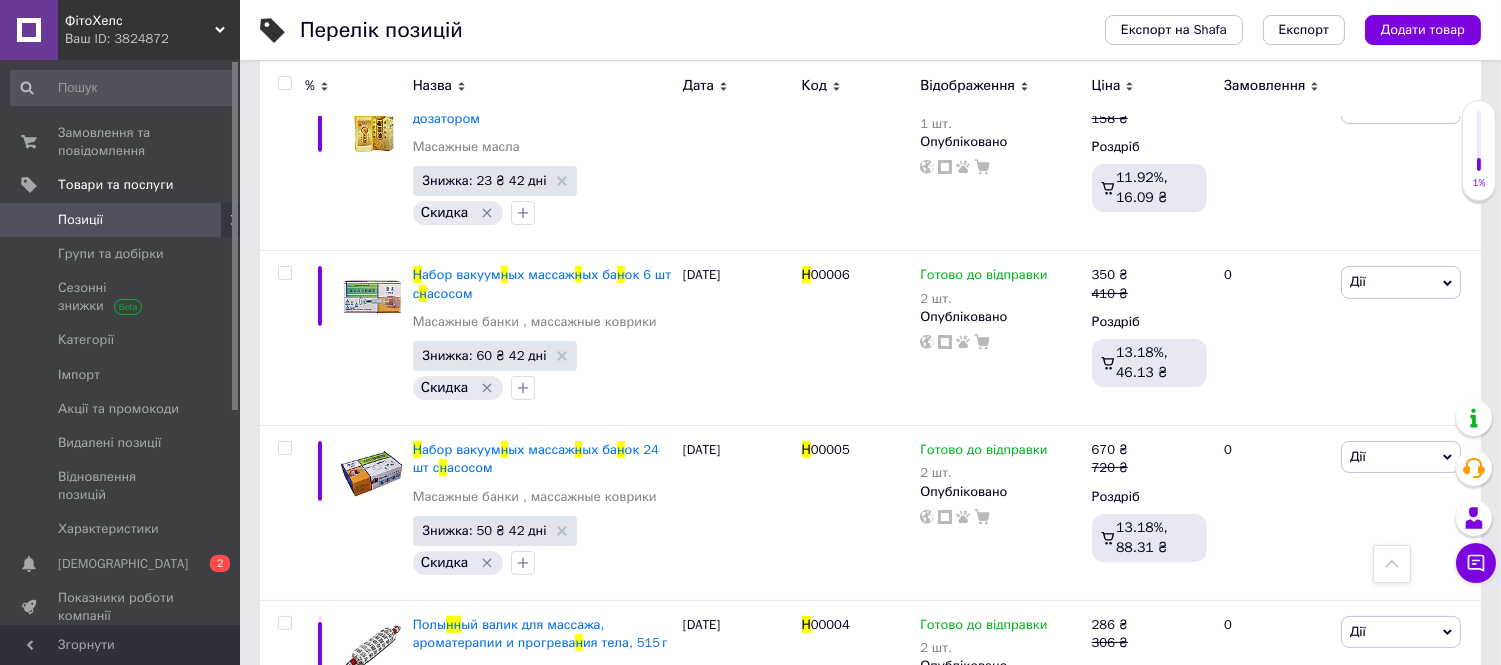 type on "н" 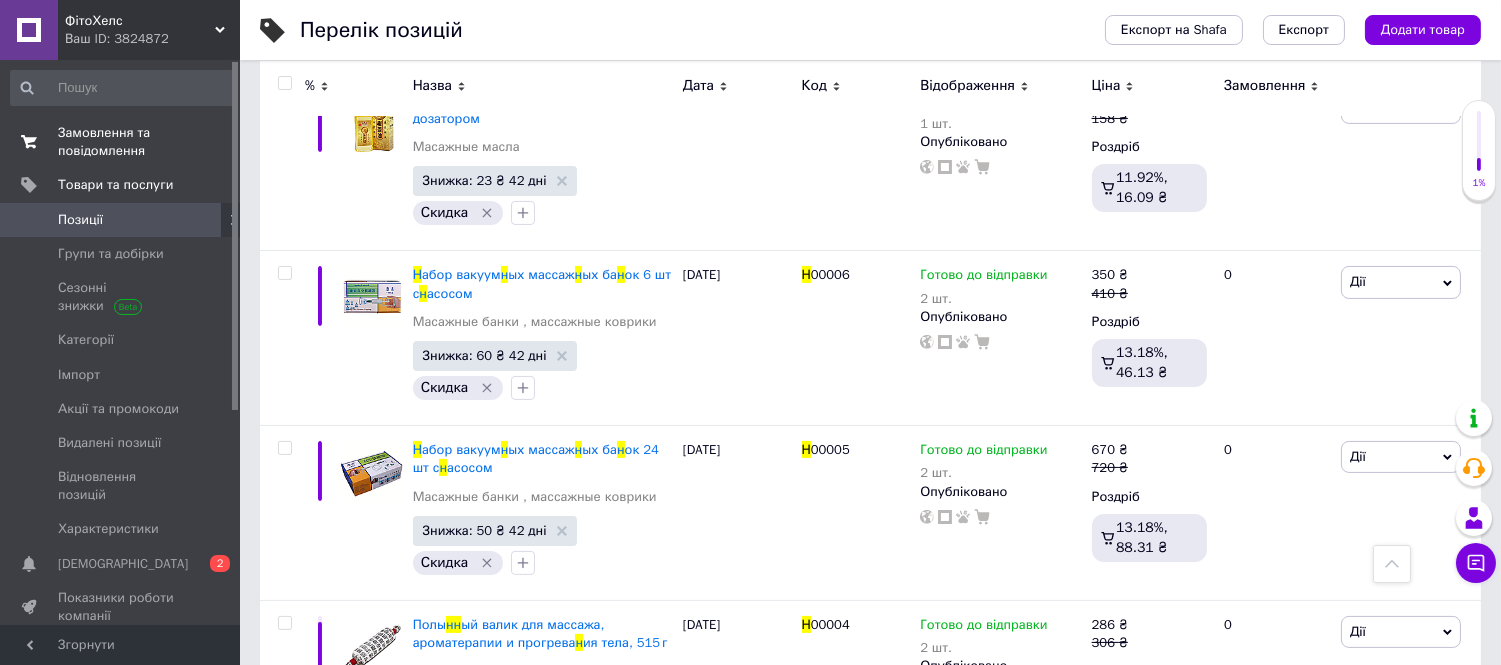 click on "Замовлення та повідомлення" at bounding box center [121, 142] 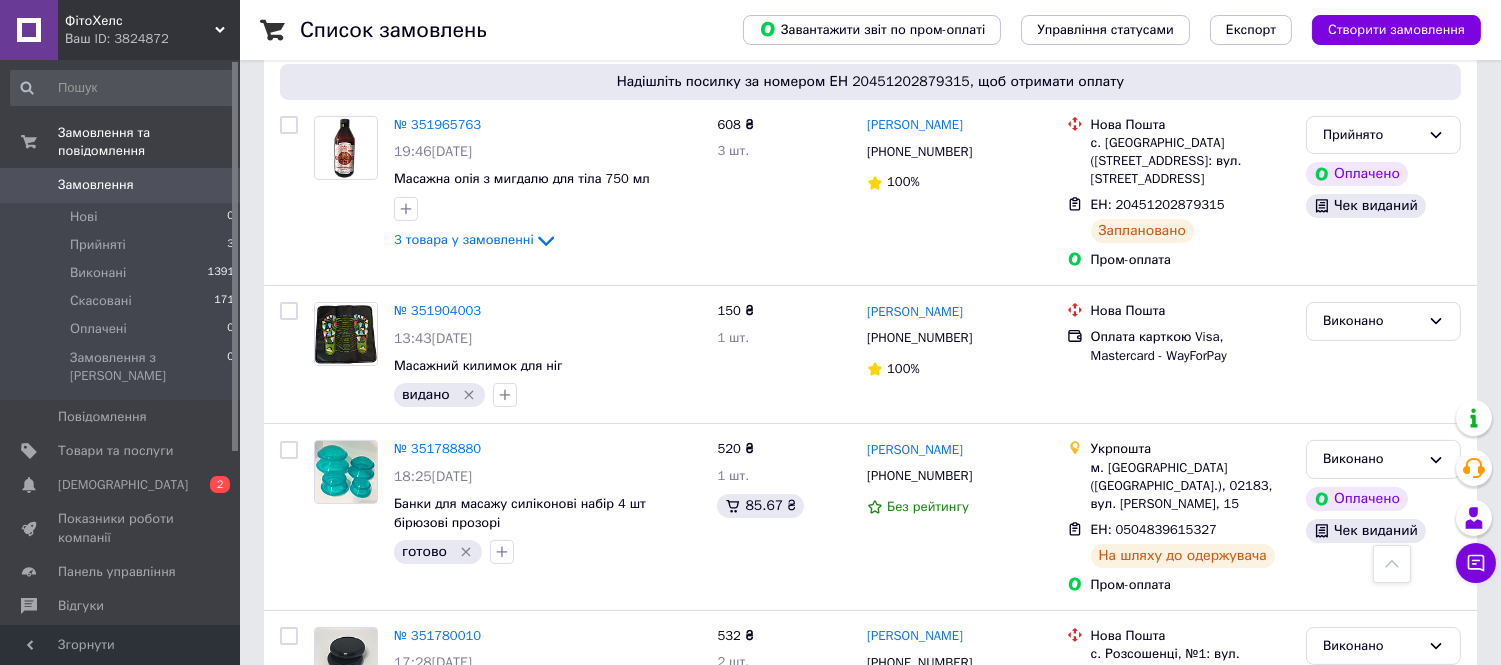 scroll, scrollTop: 888, scrollLeft: 0, axis: vertical 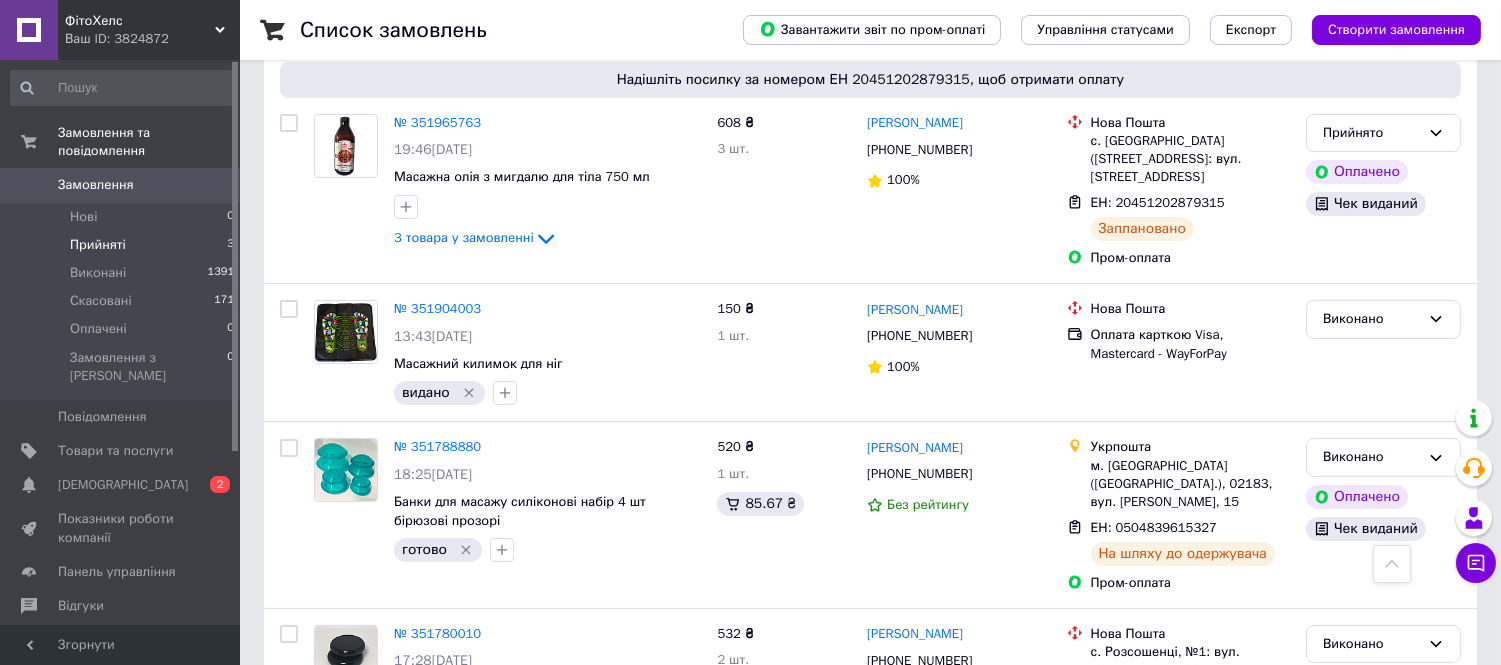 click on "Прийняті" at bounding box center [98, 245] 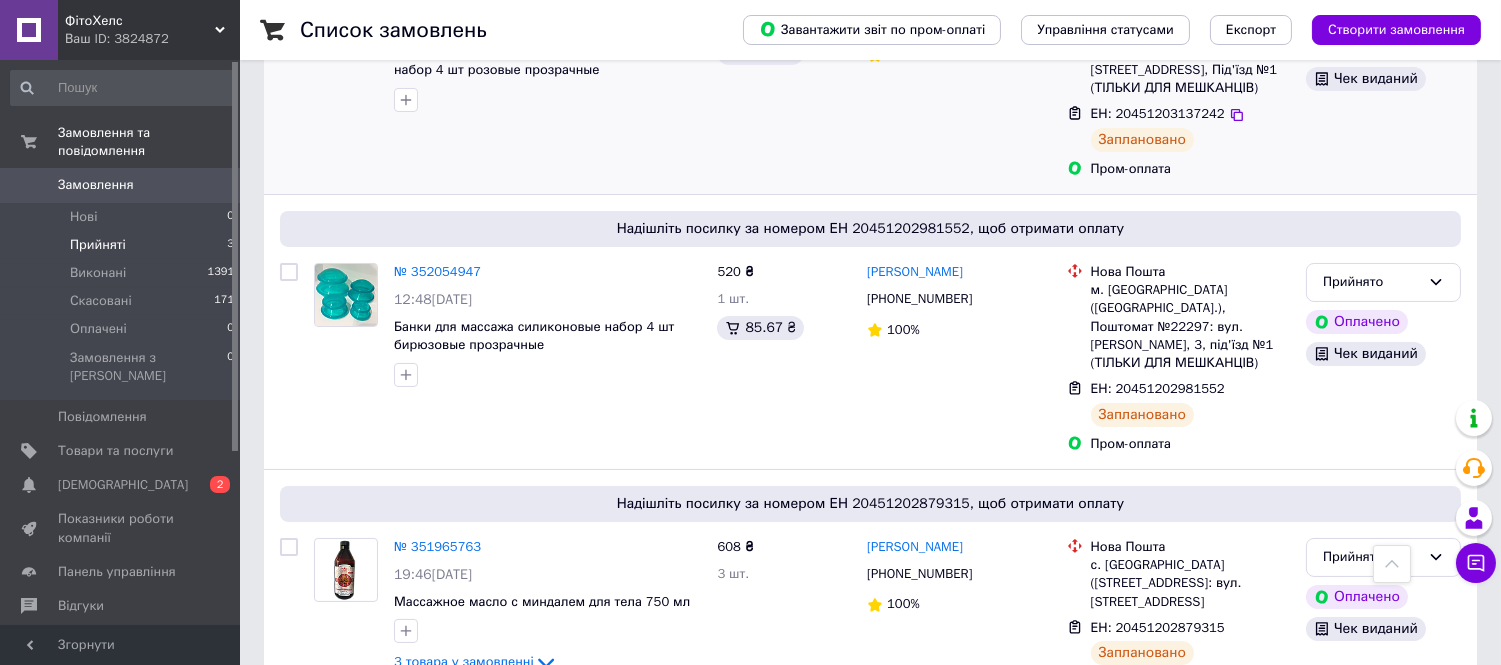 scroll, scrollTop: 396, scrollLeft: 0, axis: vertical 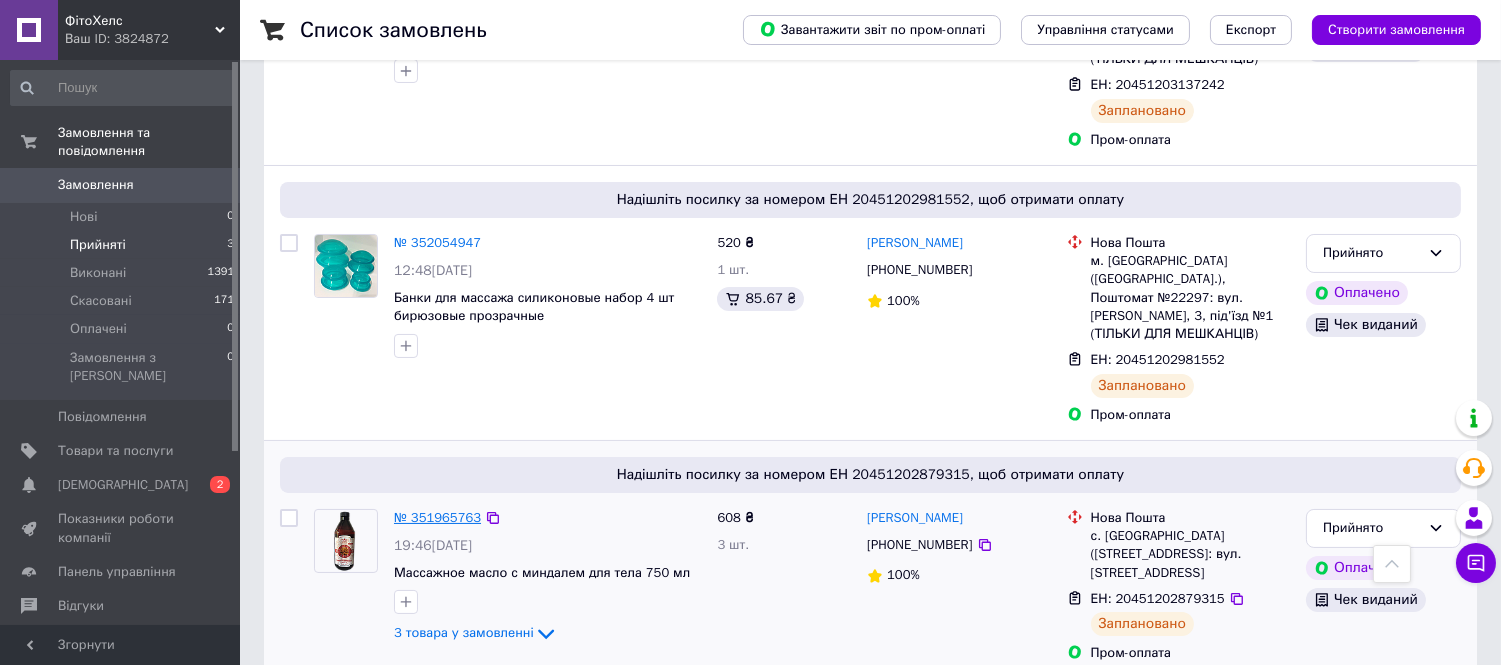 click on "№ 351965763" at bounding box center (437, 517) 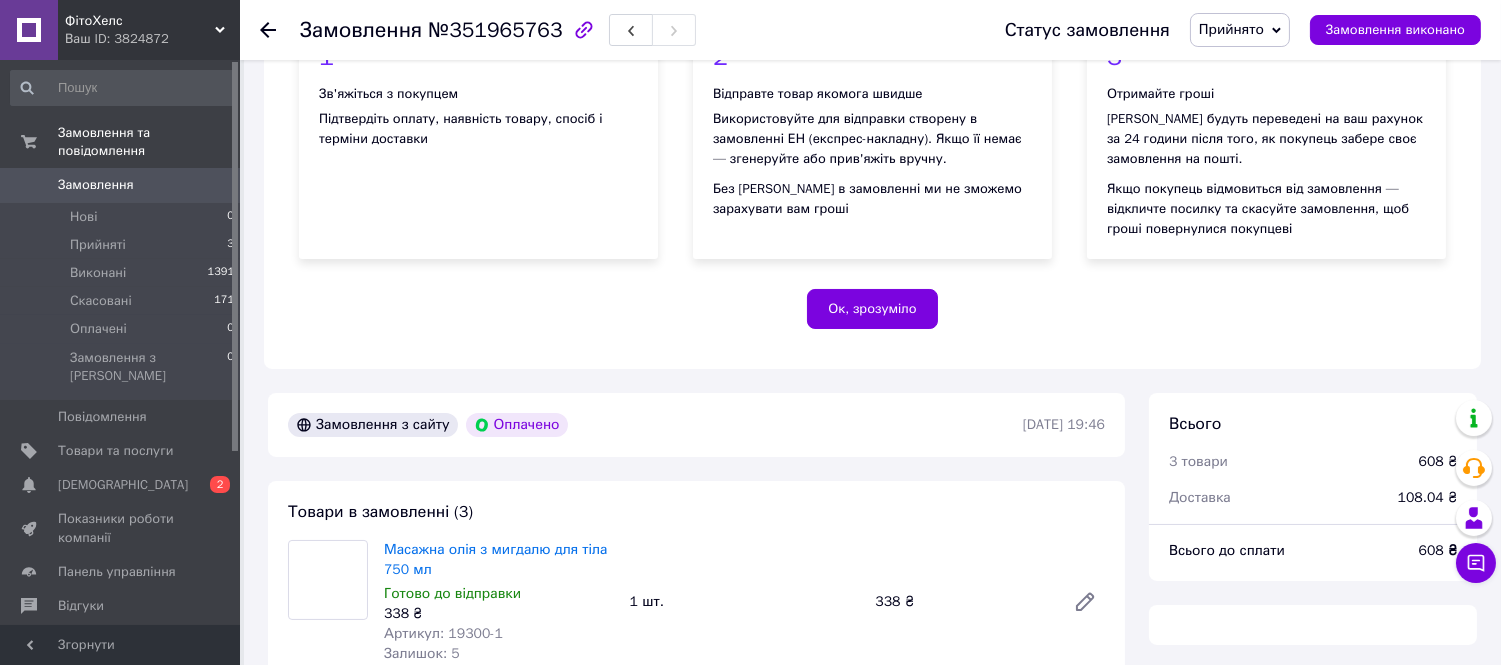 scroll, scrollTop: 396, scrollLeft: 0, axis: vertical 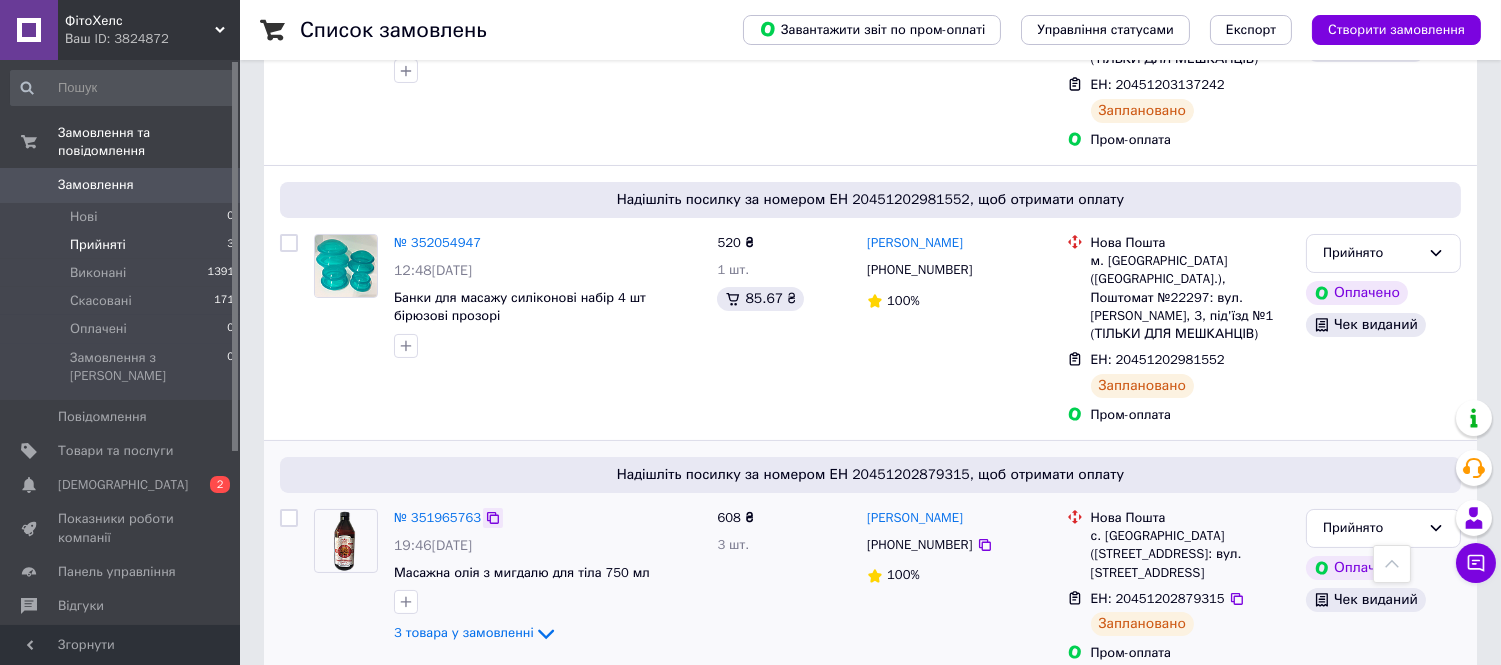 click 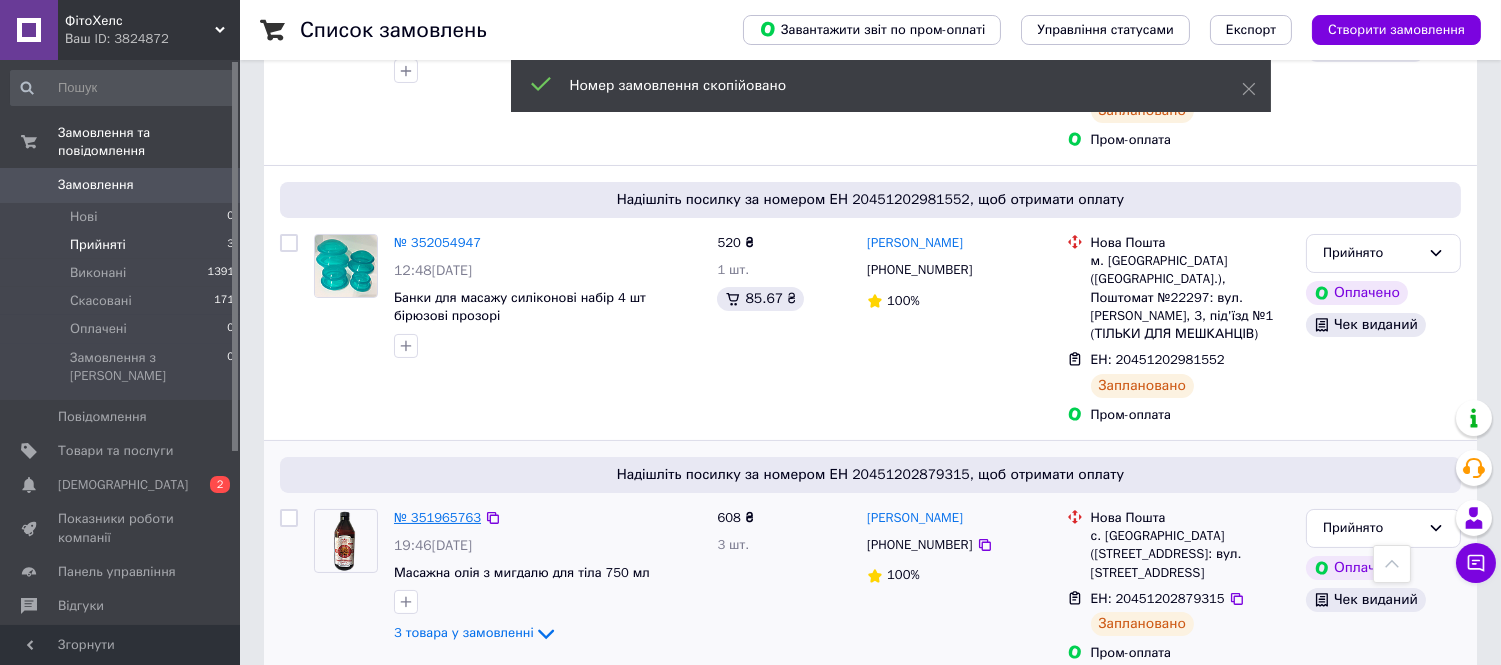 click on "№ 351965763" at bounding box center (437, 517) 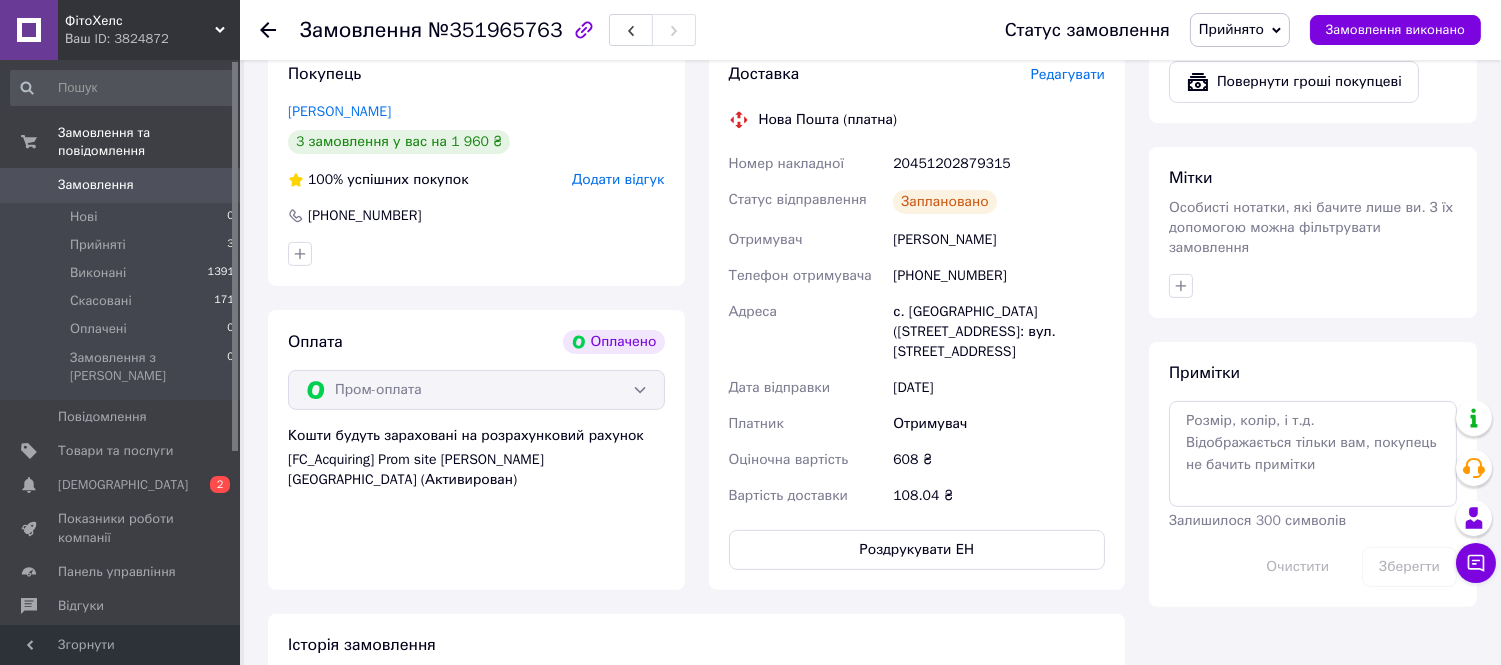 scroll, scrollTop: 1396, scrollLeft: 0, axis: vertical 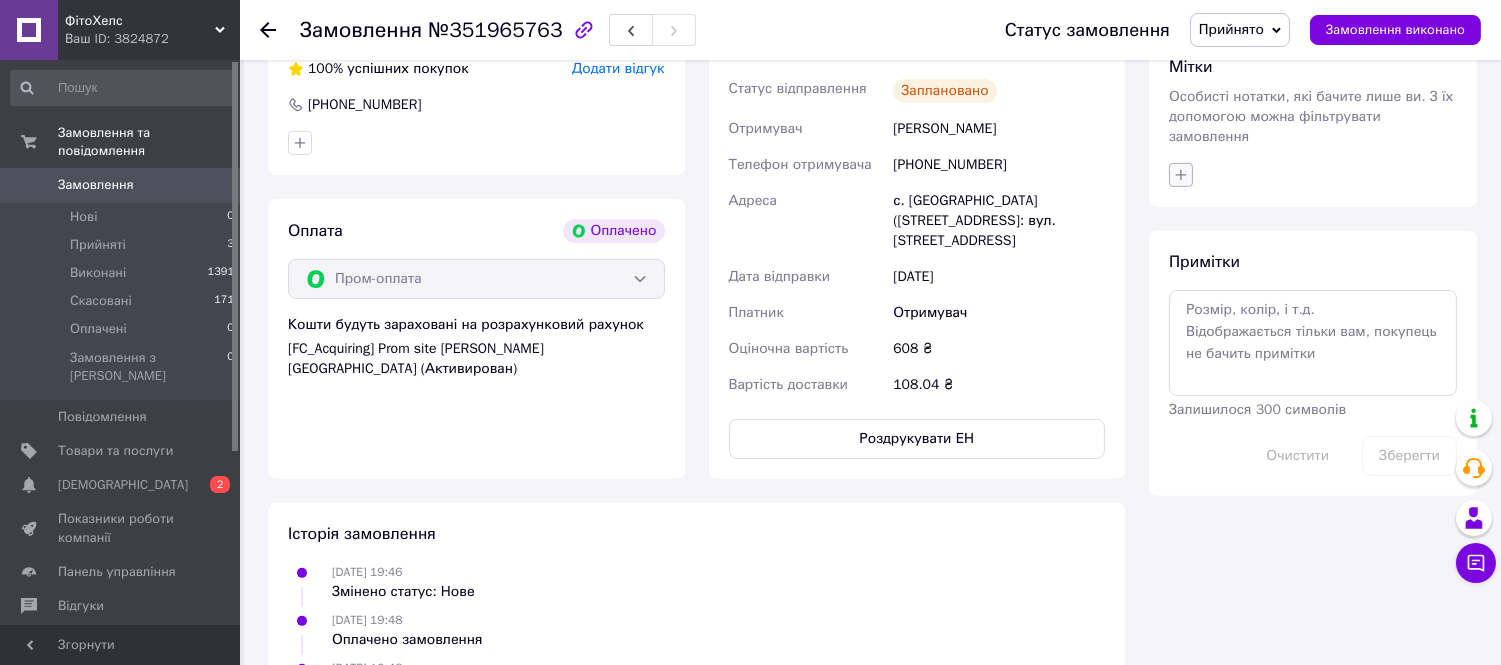 click 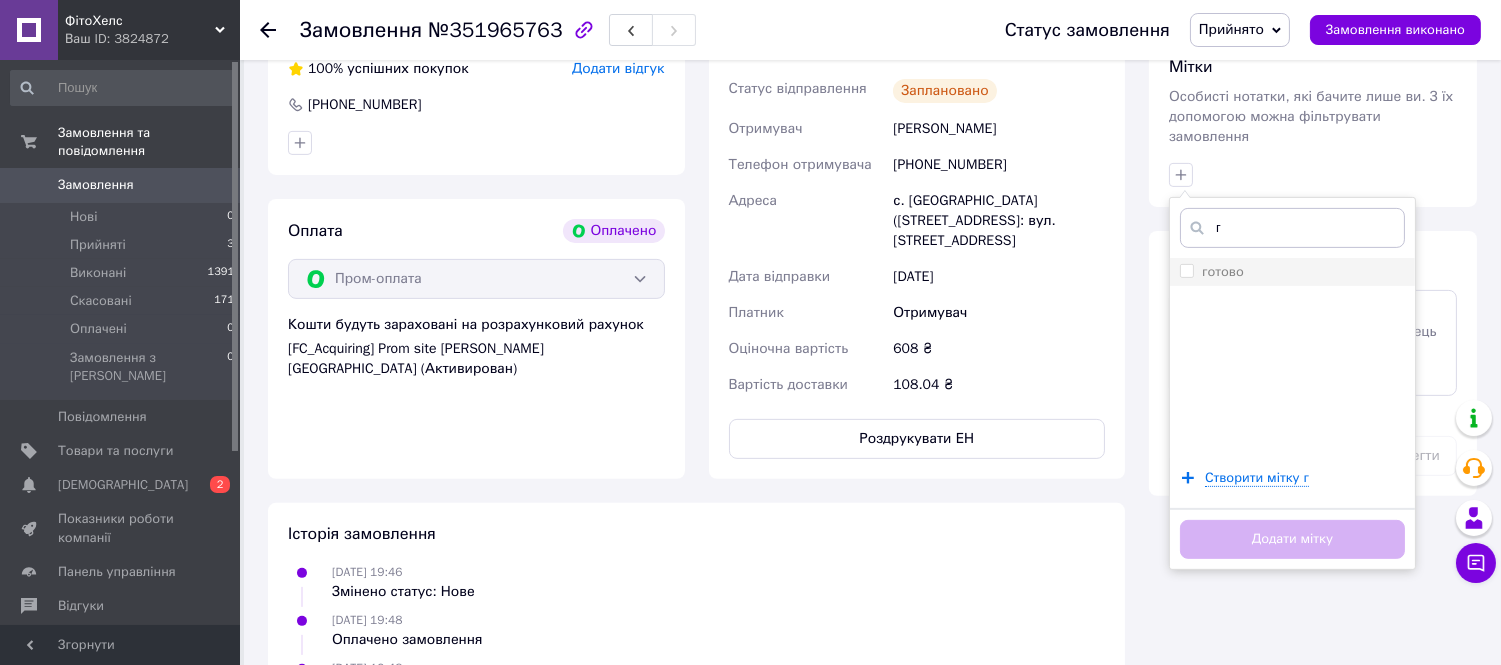 type on "г" 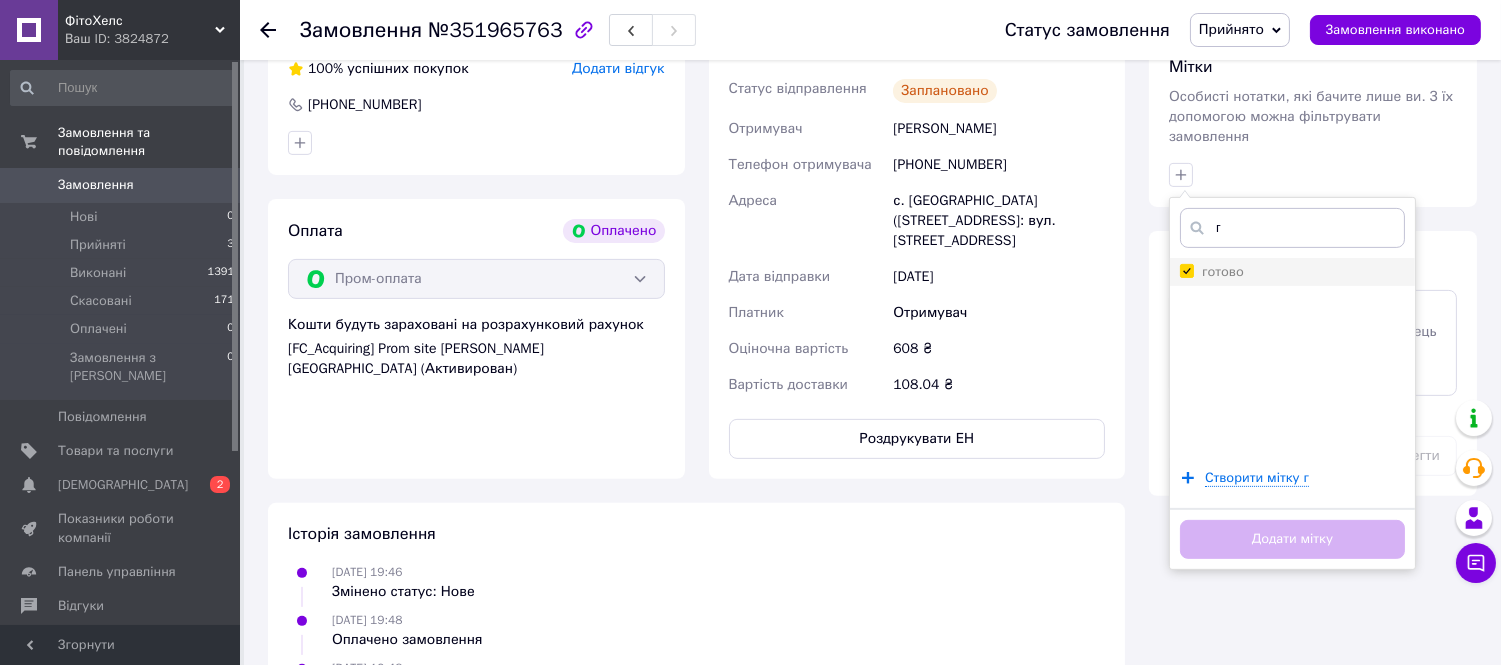 checkbox on "true" 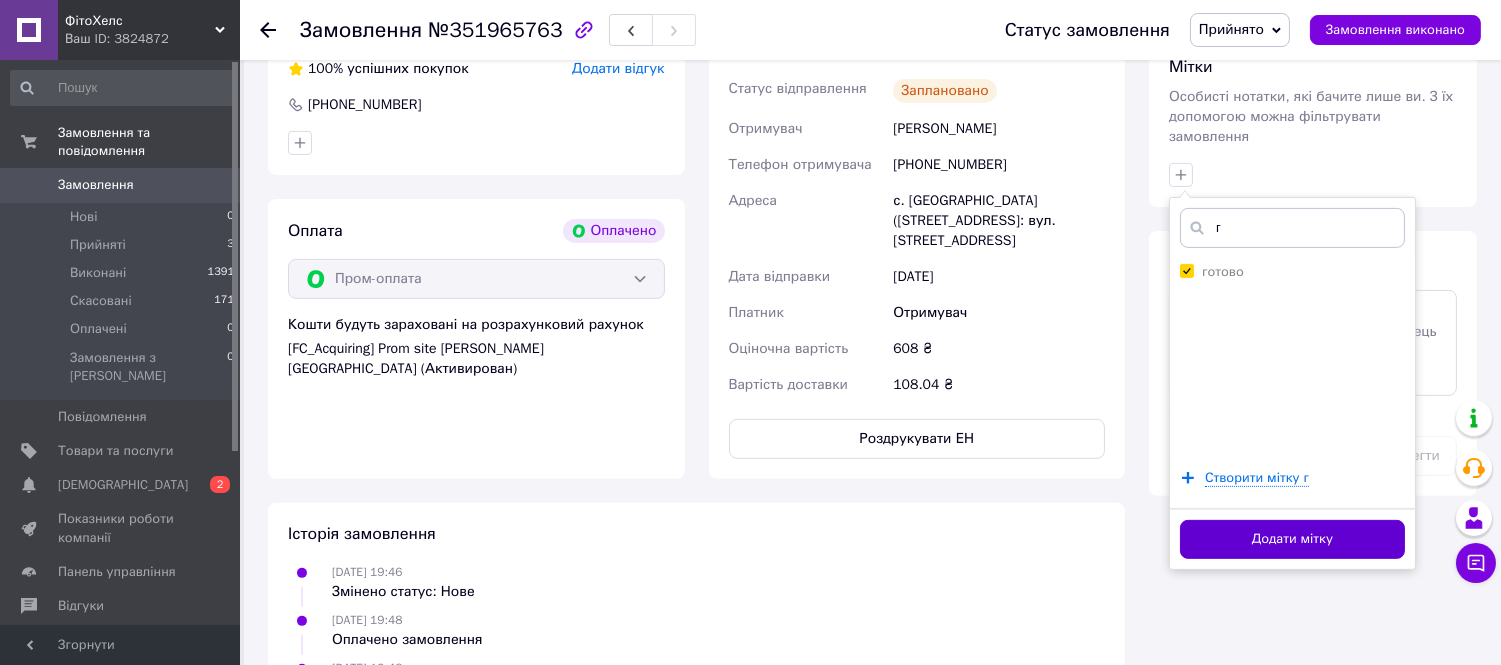 click on "Додати мітку" at bounding box center [1292, 539] 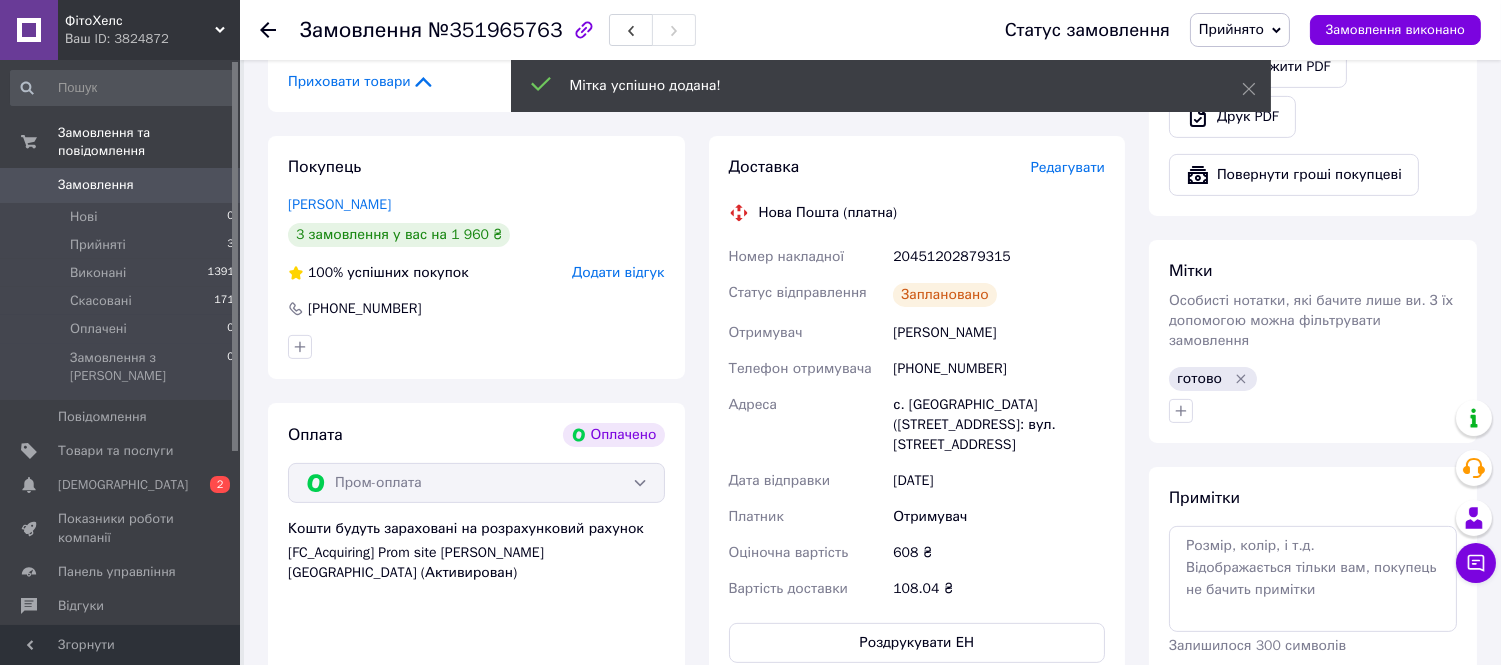 scroll, scrollTop: 1174, scrollLeft: 0, axis: vertical 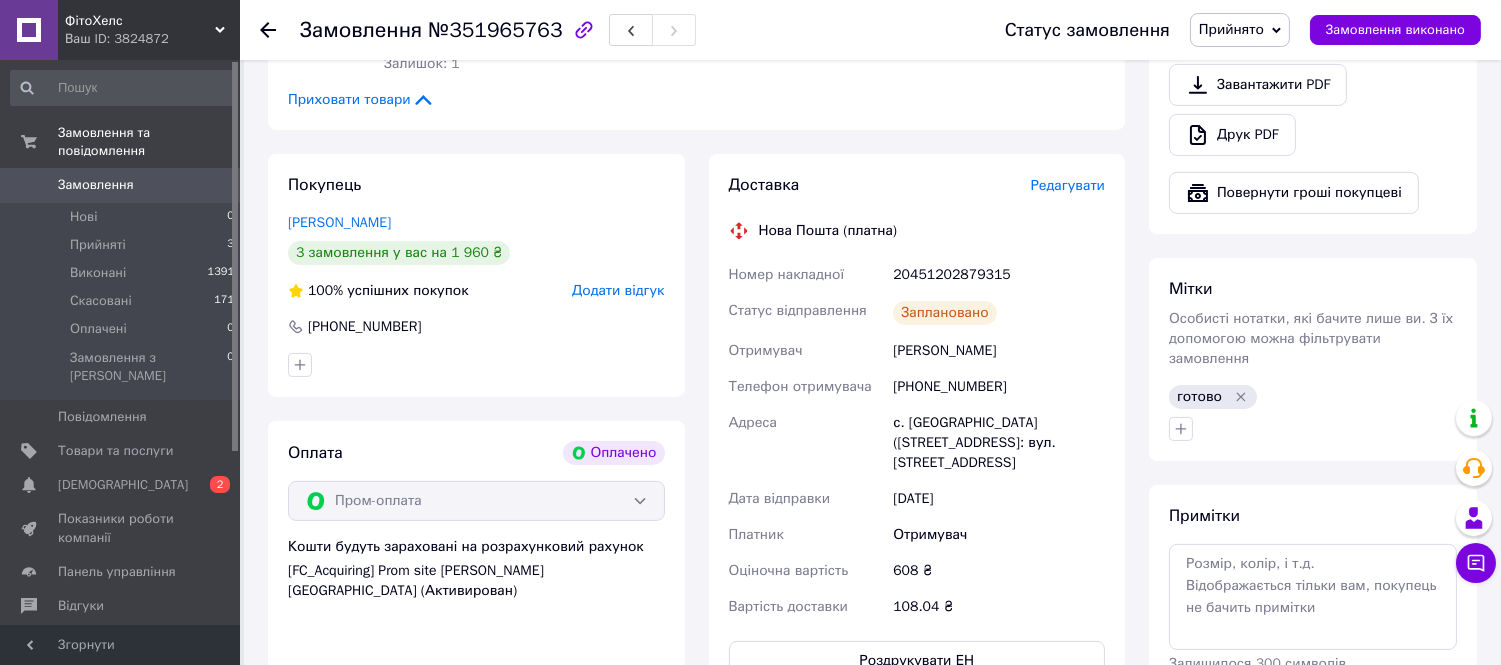 click 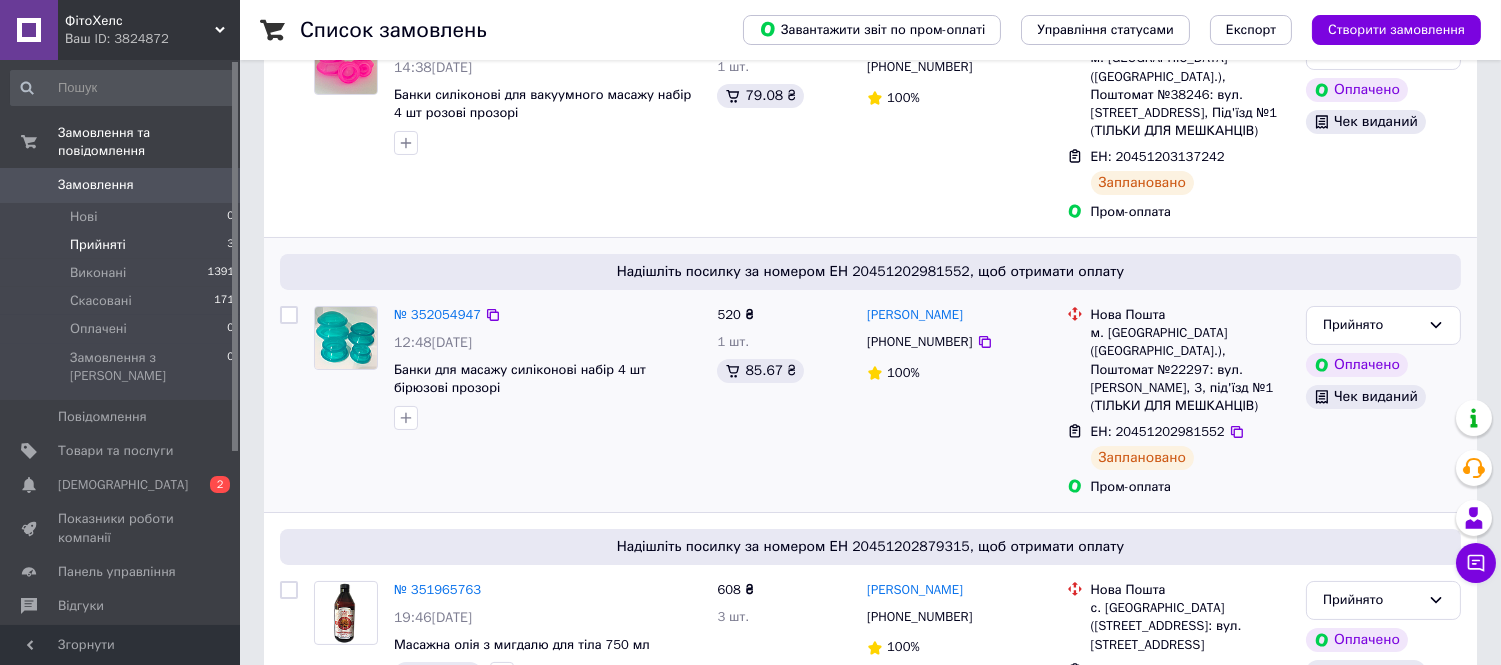 scroll, scrollTop: 333, scrollLeft: 0, axis: vertical 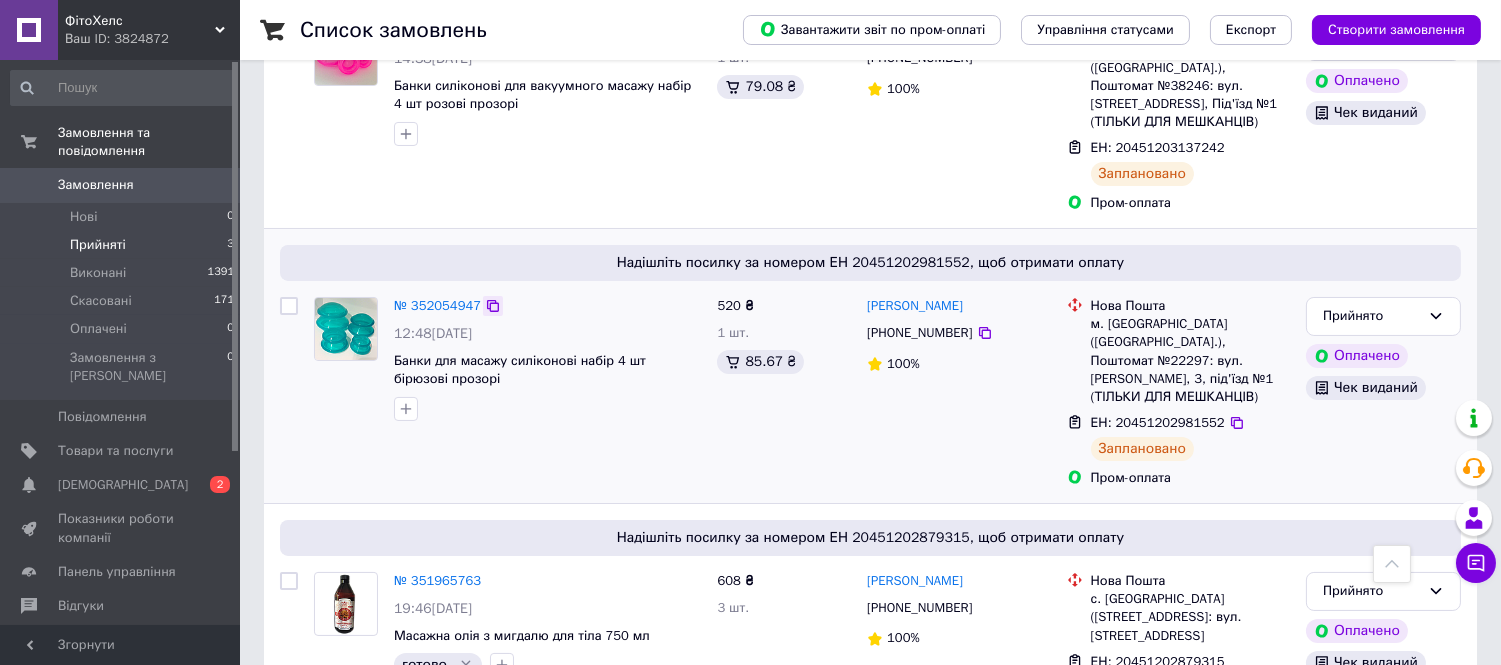 click 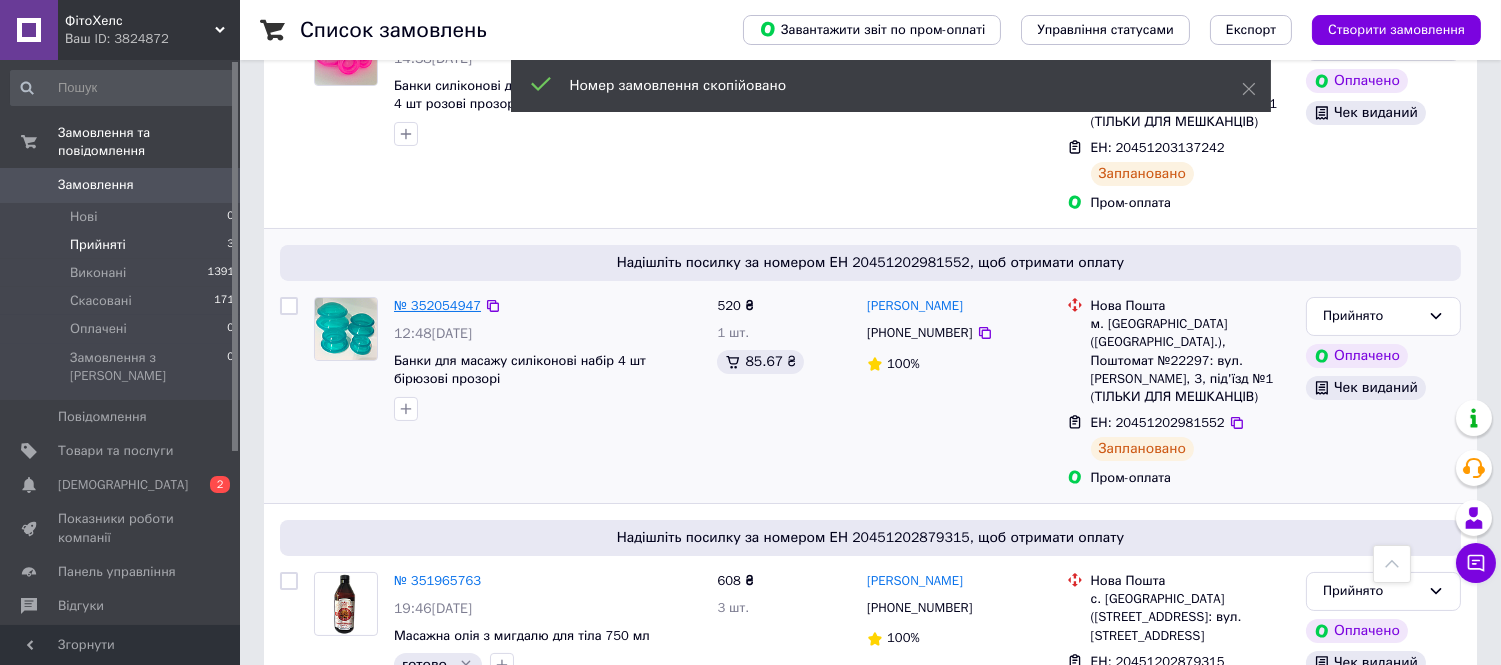 click on "№ 352054947" at bounding box center (437, 305) 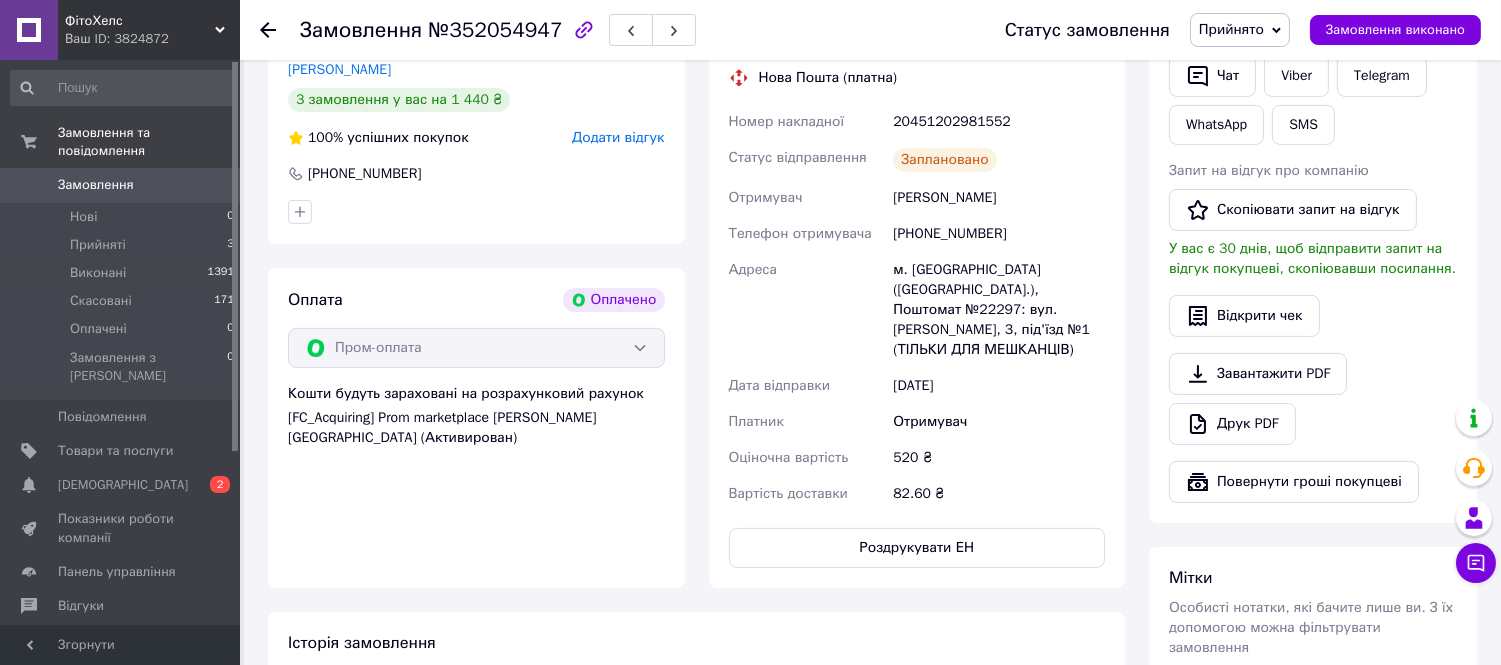 scroll, scrollTop: 1111, scrollLeft: 0, axis: vertical 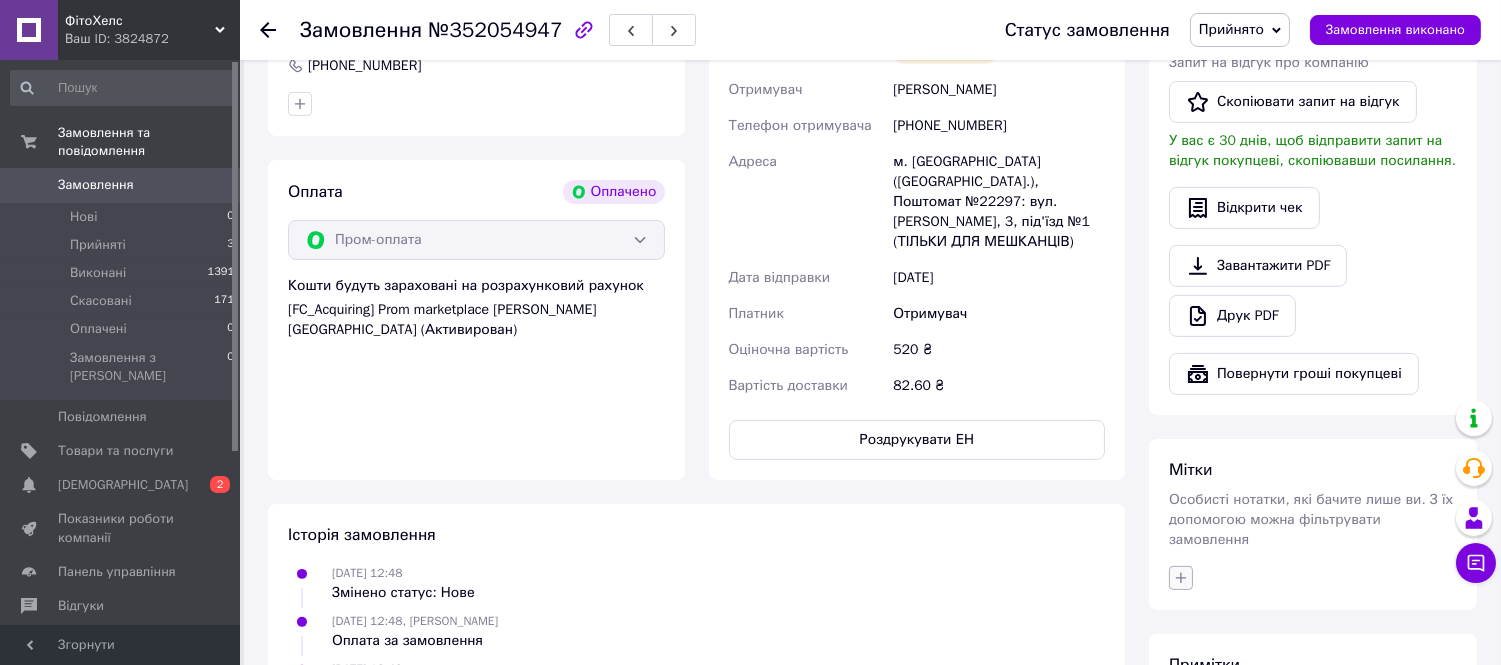 click 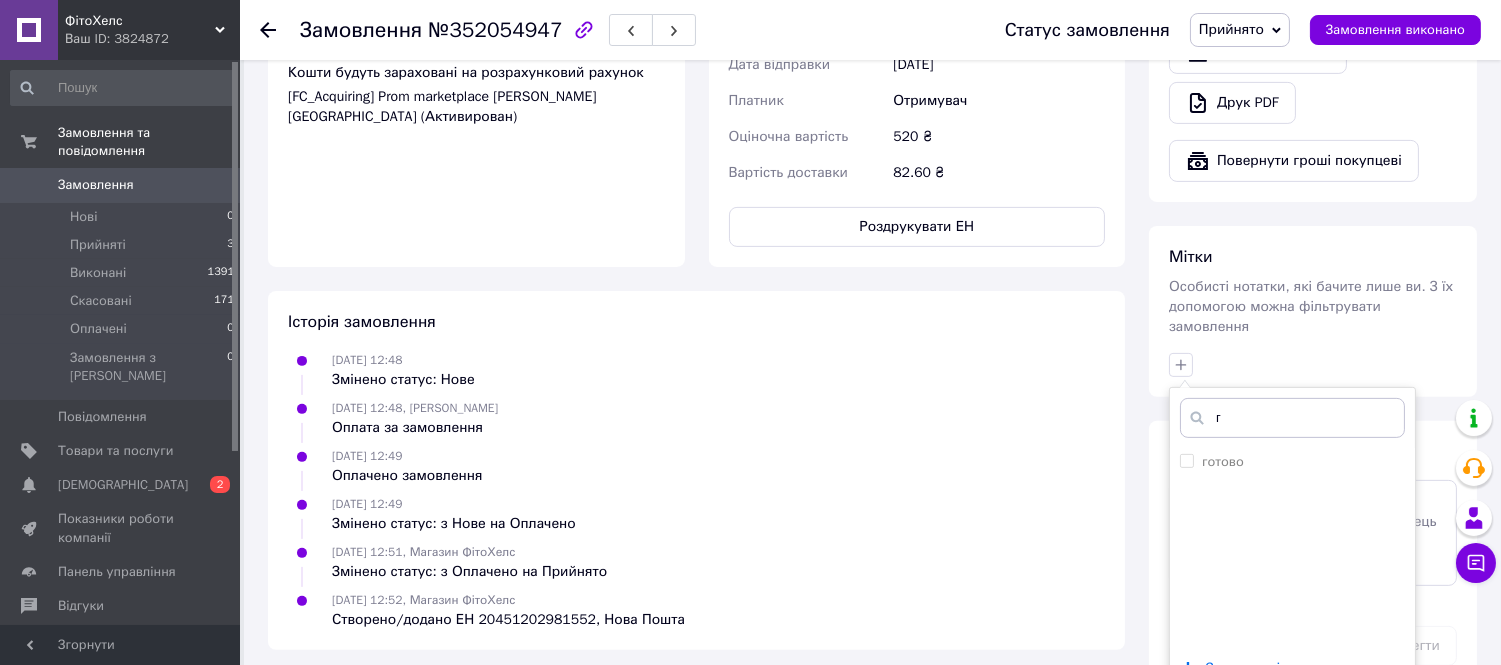 scroll, scrollTop: 1333, scrollLeft: 0, axis: vertical 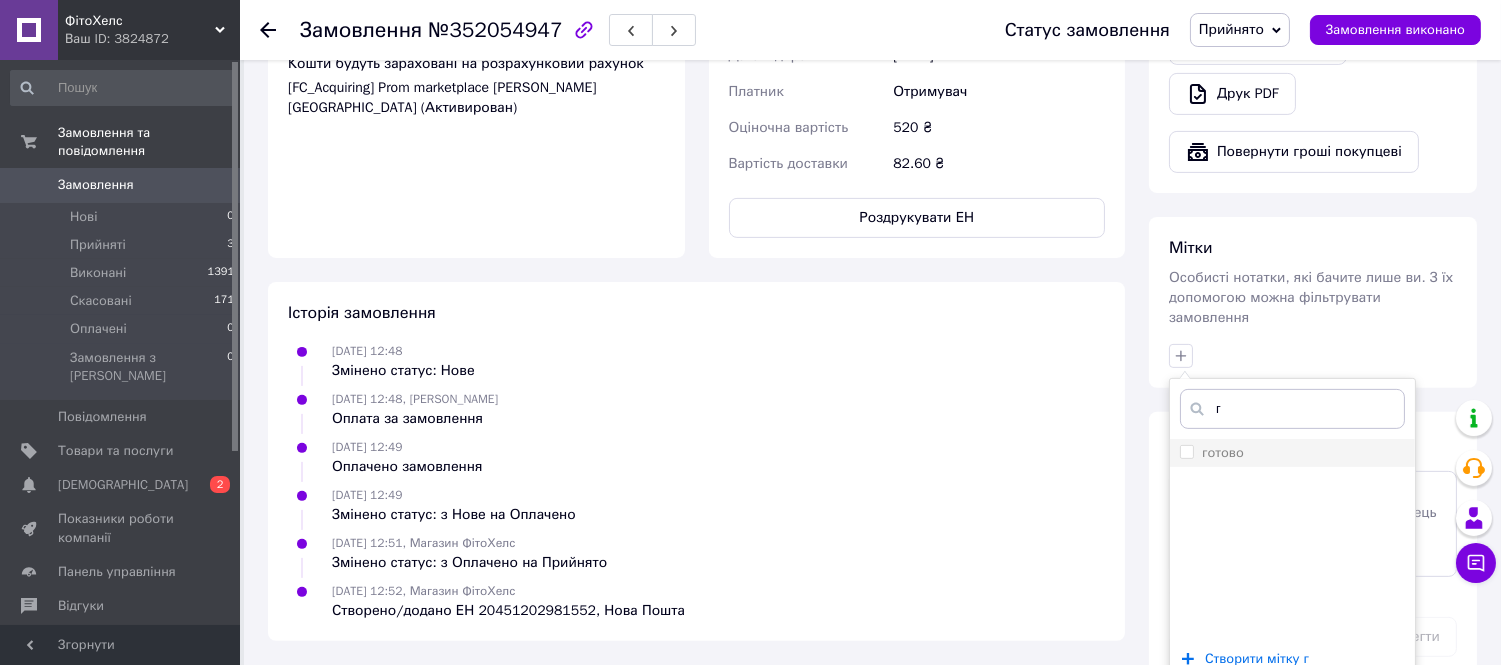 type on "г" 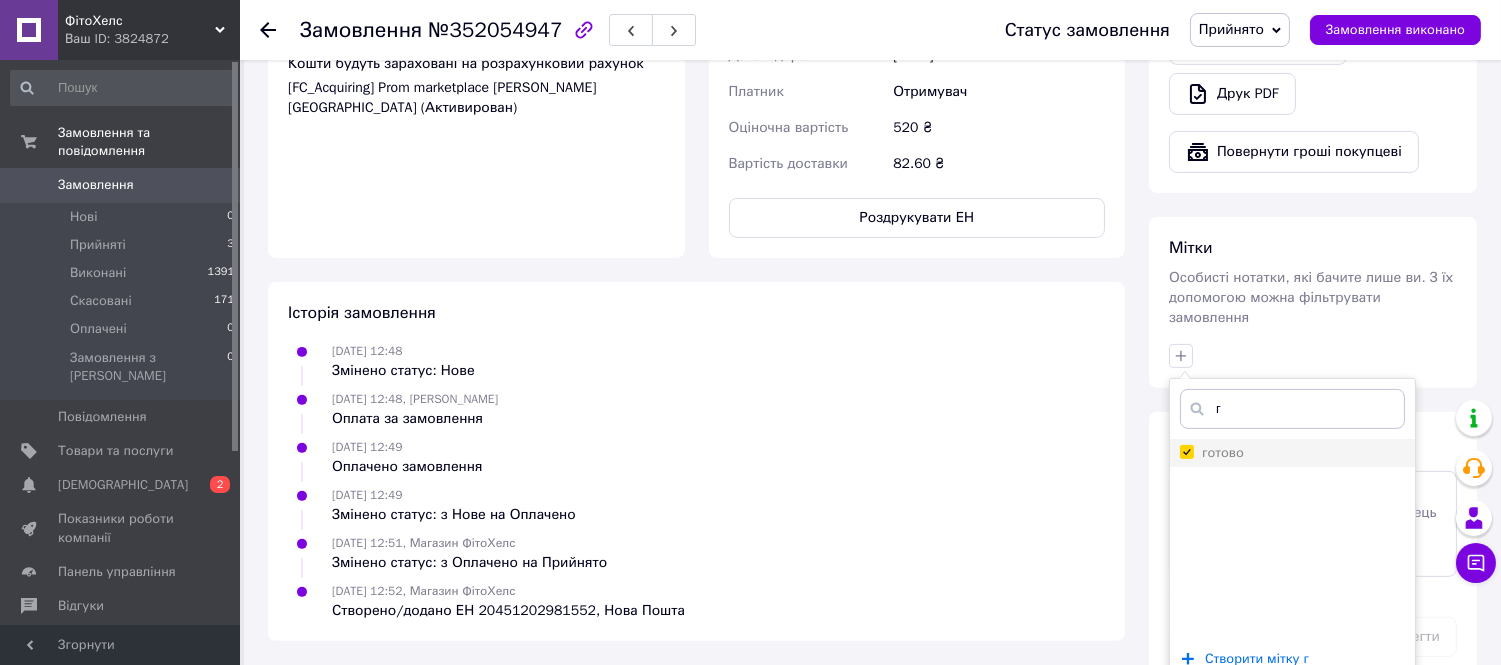 checkbox on "true" 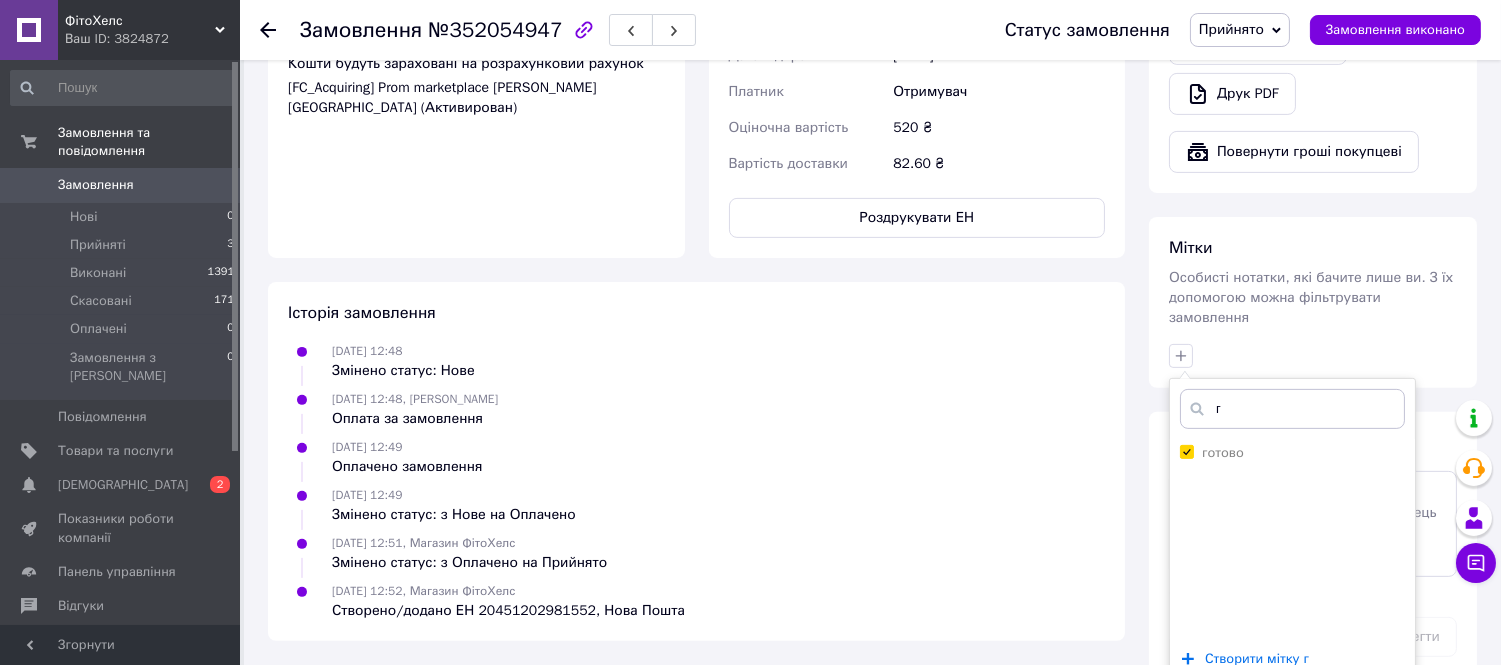 click 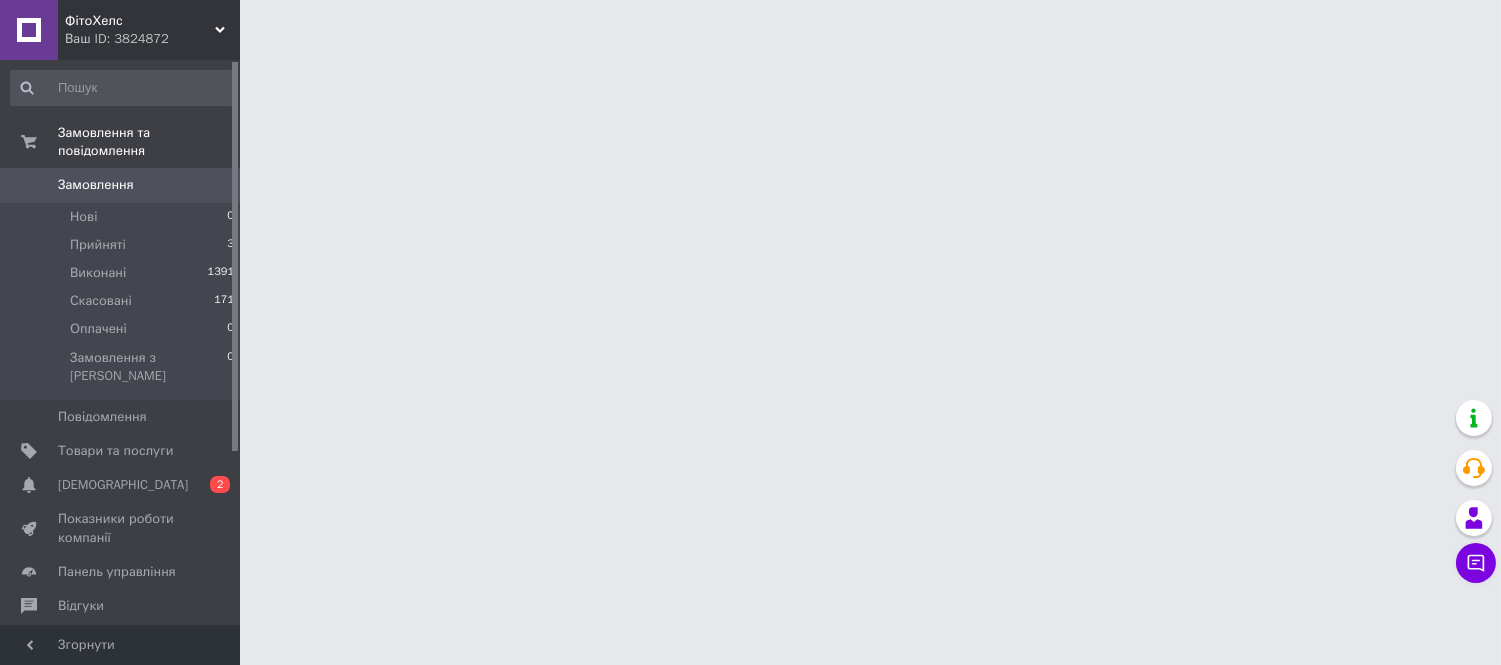 scroll, scrollTop: 0, scrollLeft: 0, axis: both 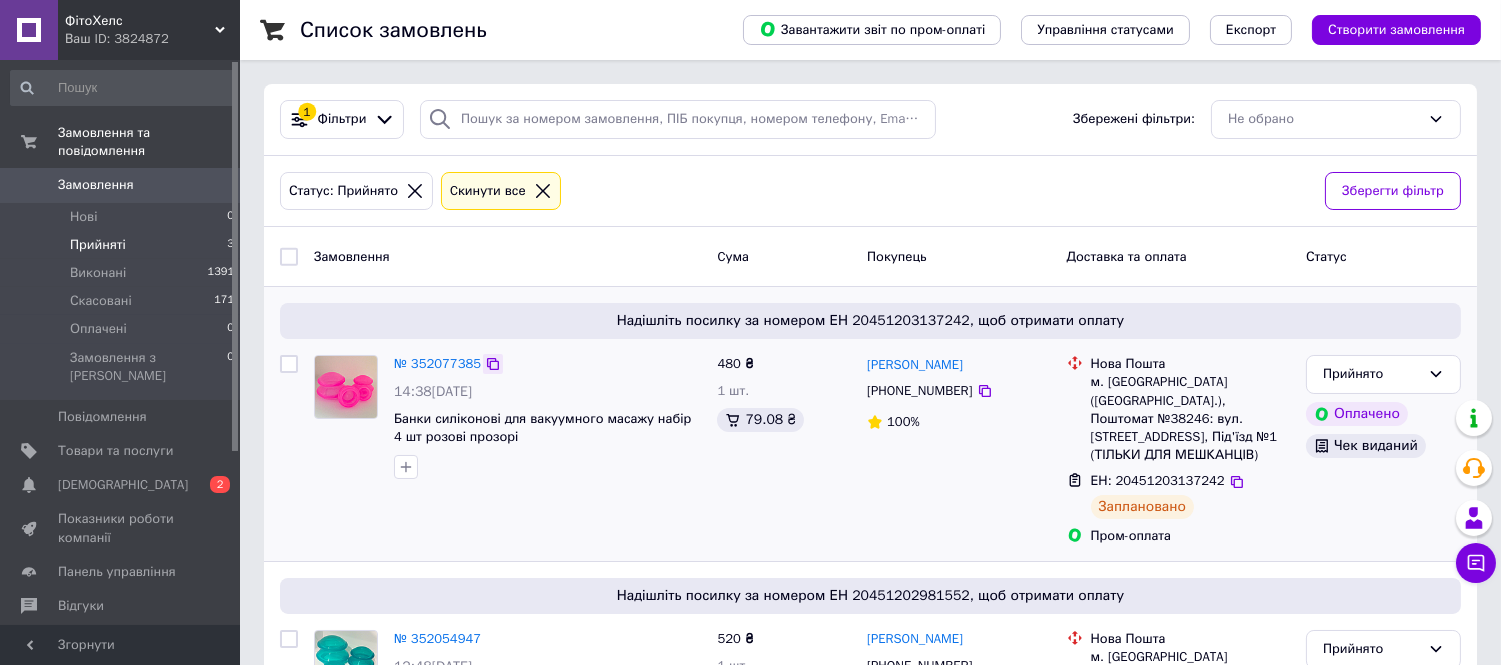 click 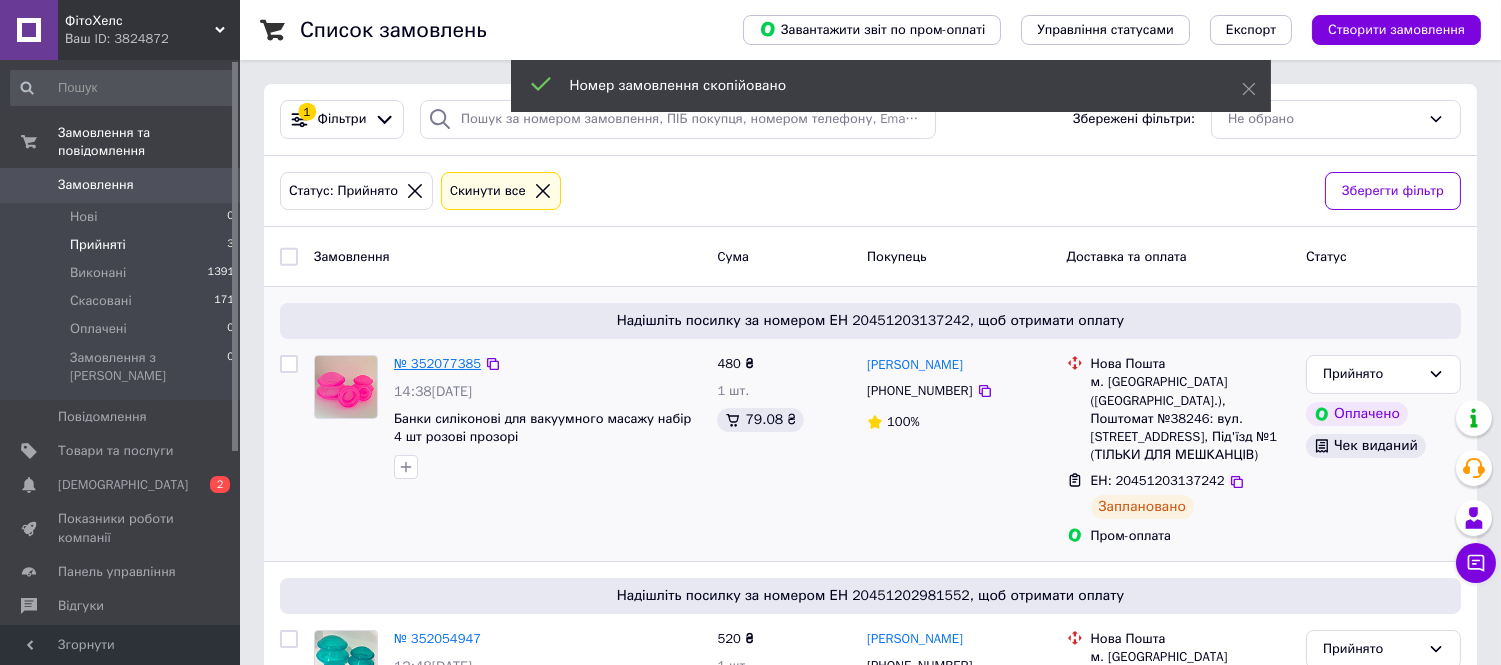 click on "№ 352077385" at bounding box center [437, 363] 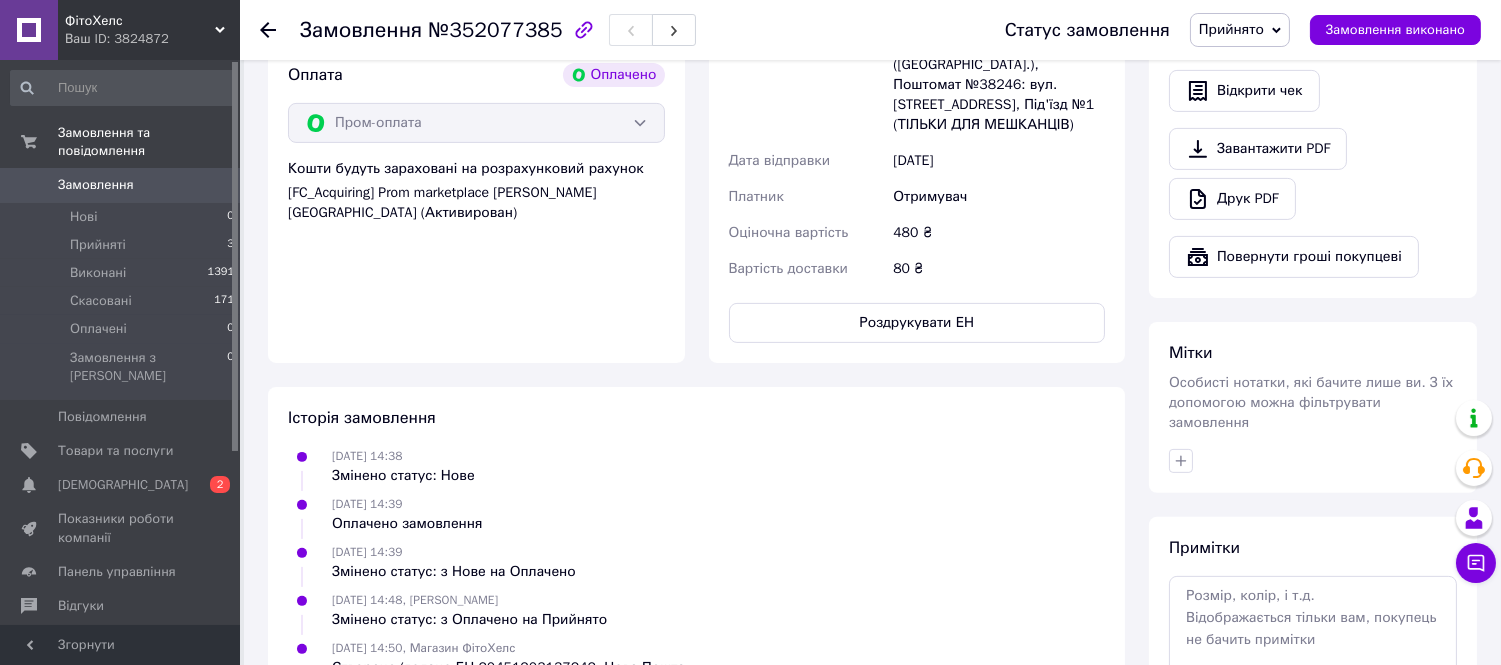 scroll, scrollTop: 1333, scrollLeft: 0, axis: vertical 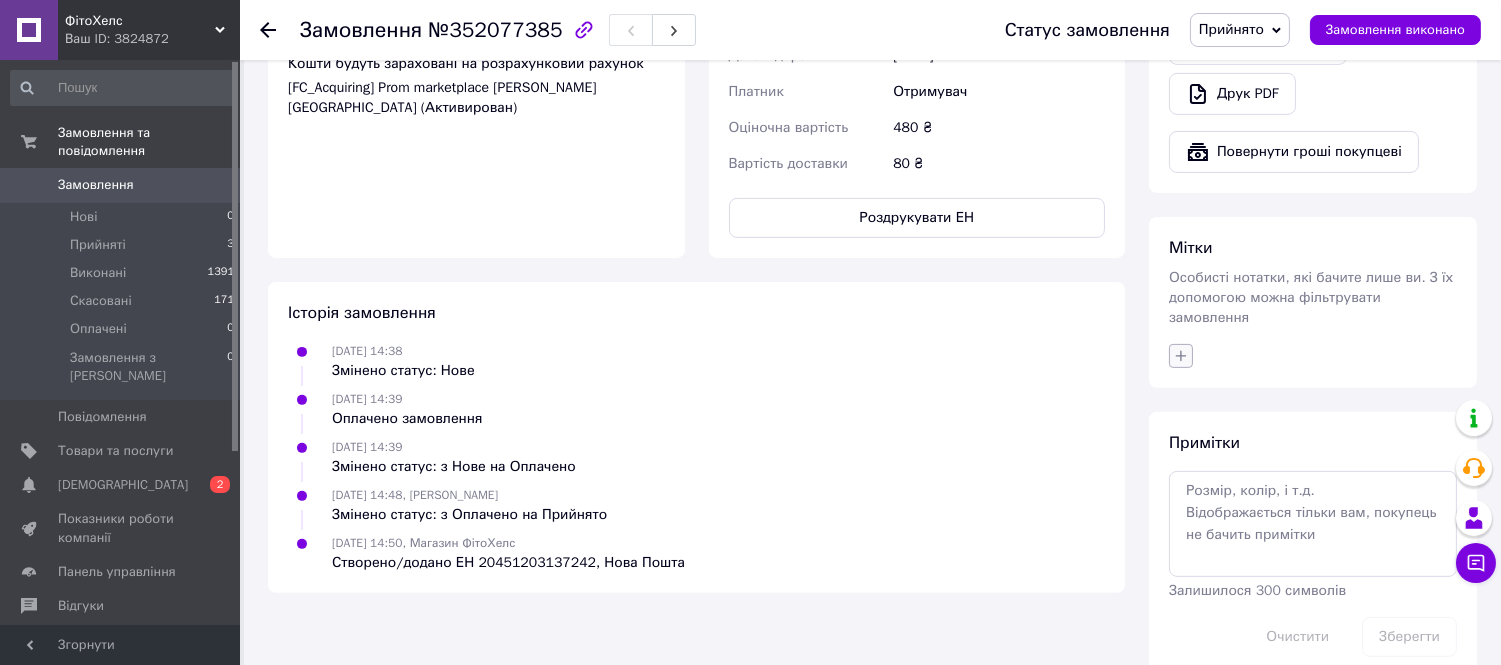 click 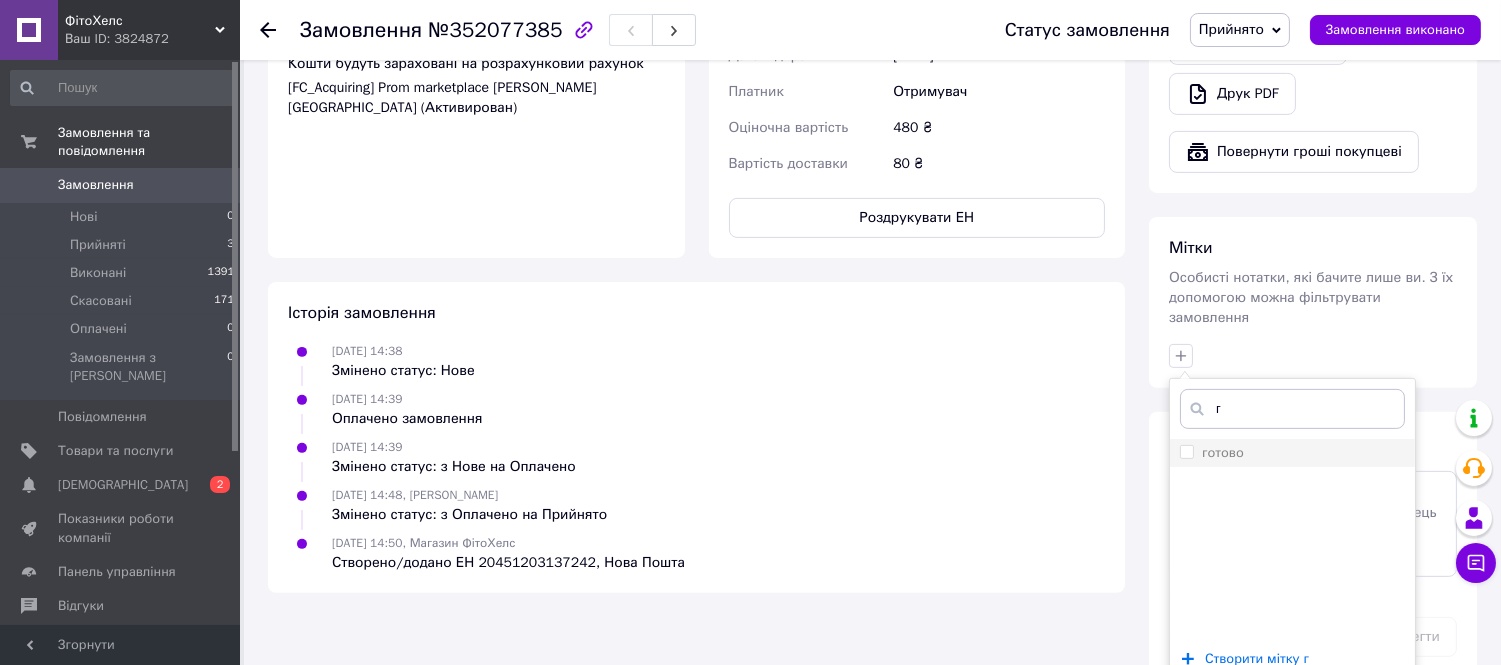 type on "г" 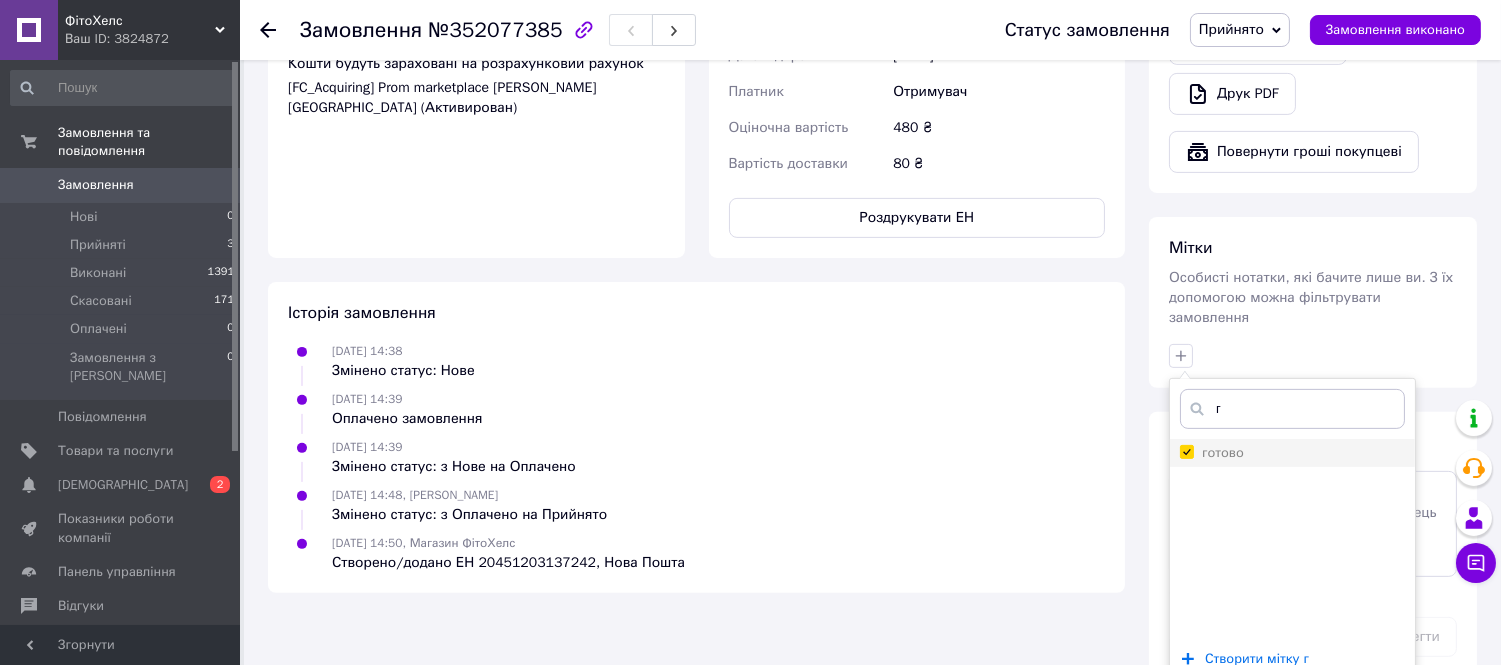 checkbox on "true" 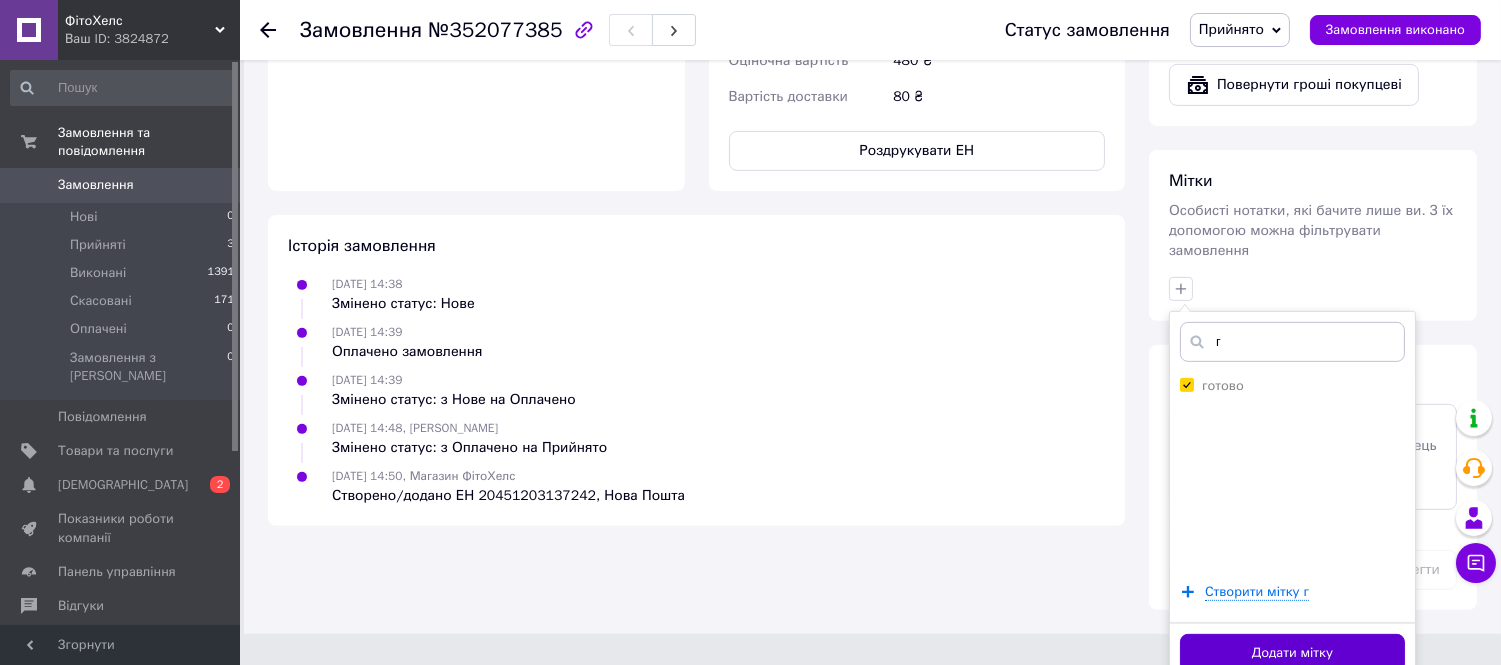 click on "Додати мітку" at bounding box center [1292, 653] 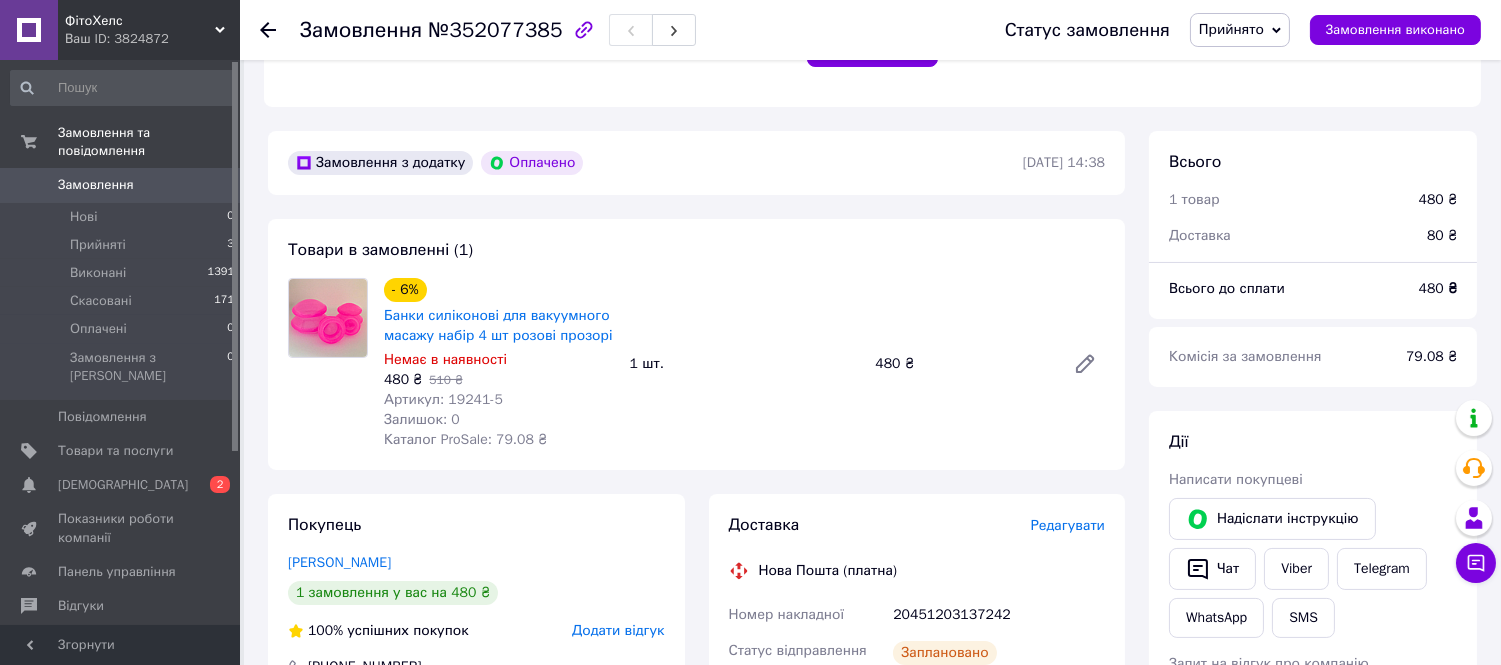 scroll, scrollTop: 160, scrollLeft: 0, axis: vertical 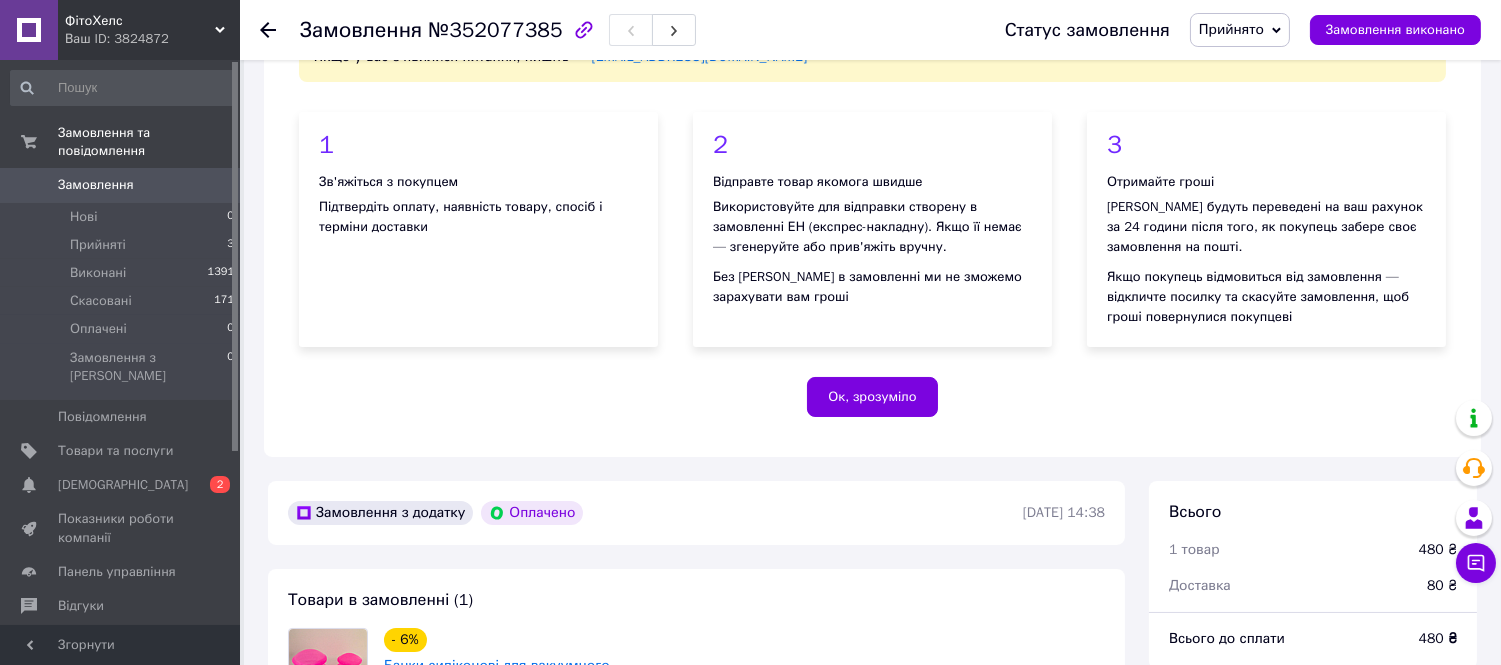 click at bounding box center (280, 30) 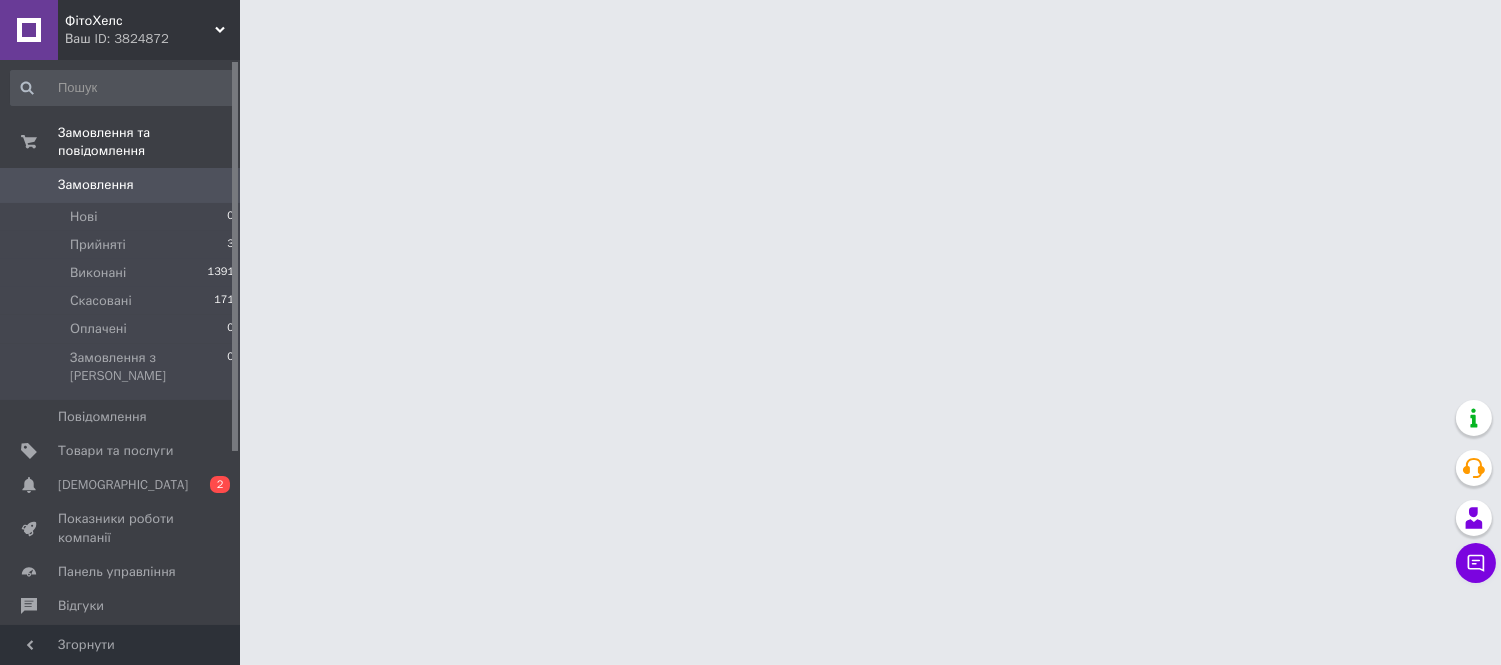 scroll, scrollTop: 0, scrollLeft: 0, axis: both 